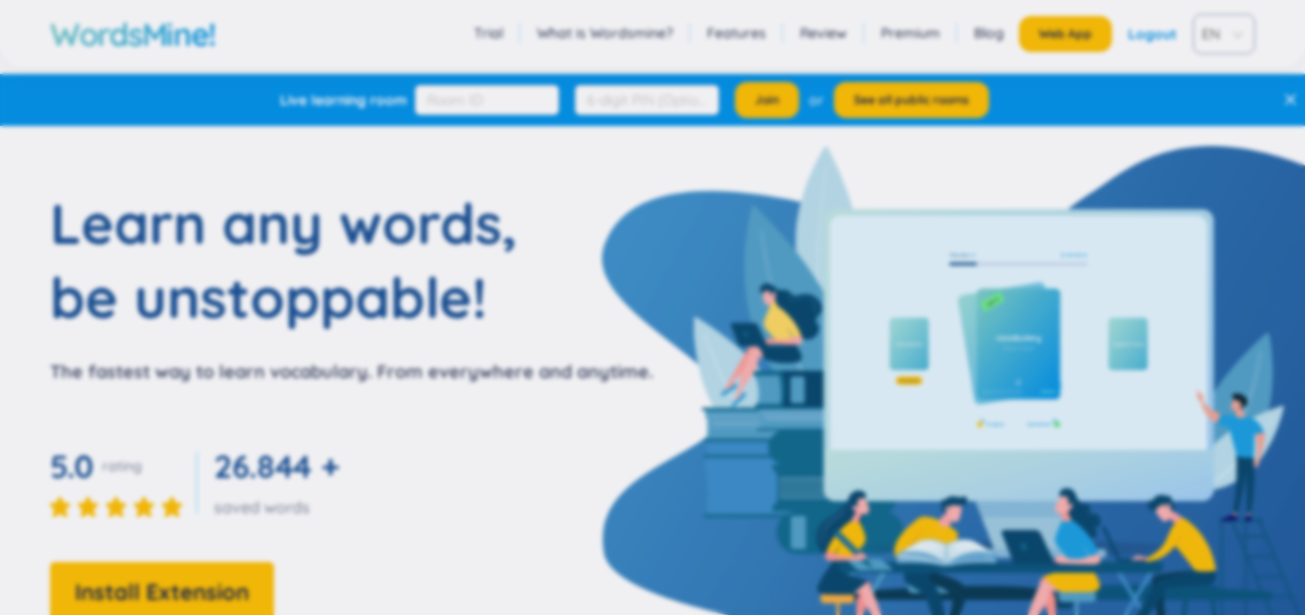 scroll, scrollTop: 0, scrollLeft: 0, axis: both 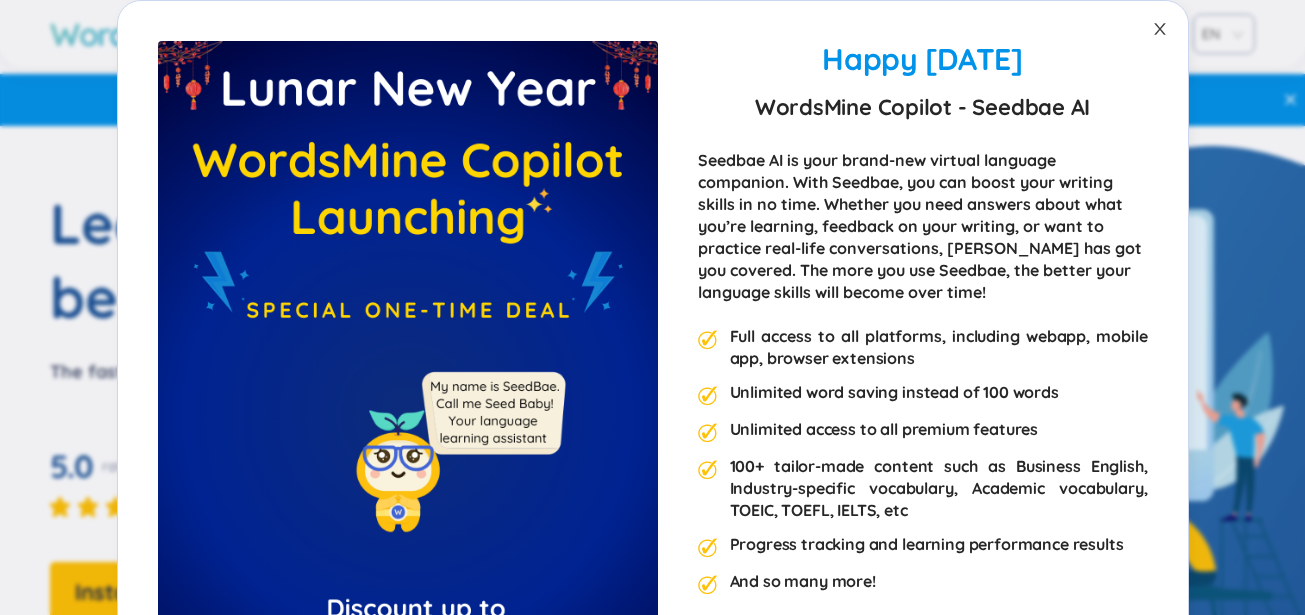 click at bounding box center [1160, 29] 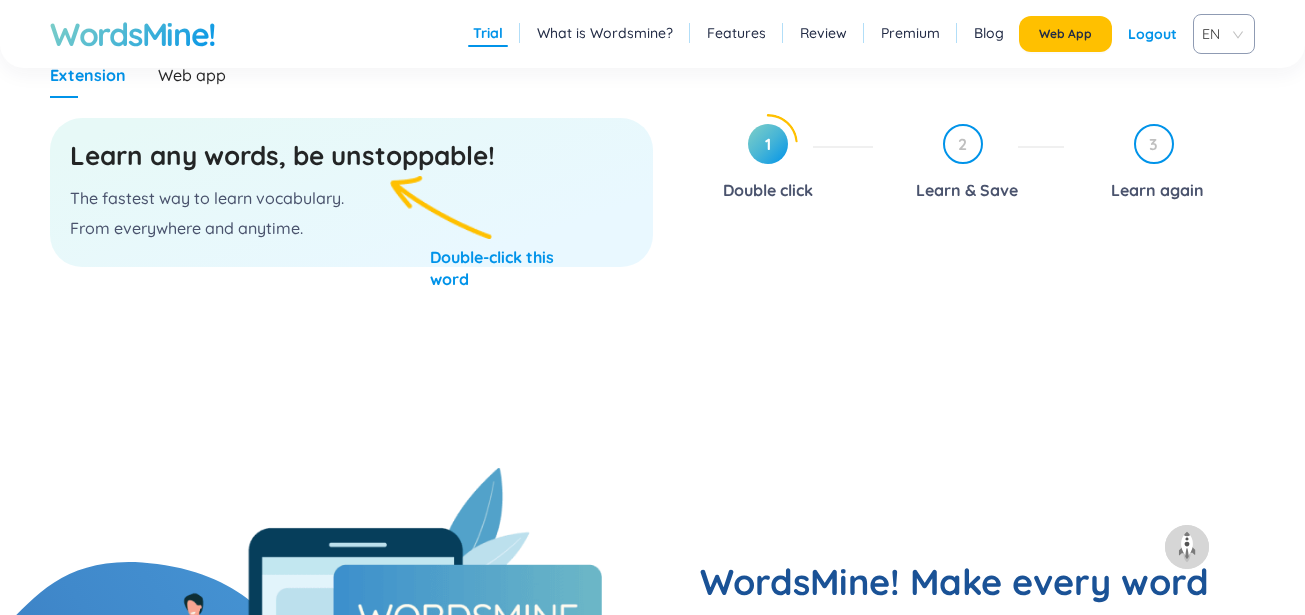 scroll, scrollTop: 1230, scrollLeft: 0, axis: vertical 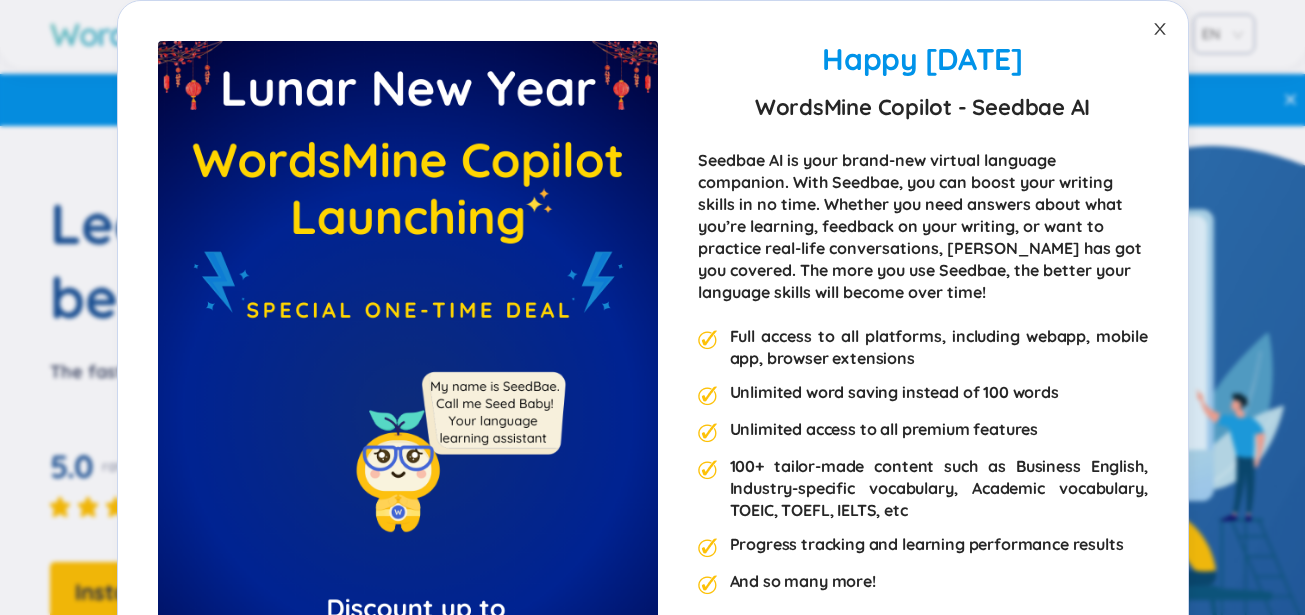 click 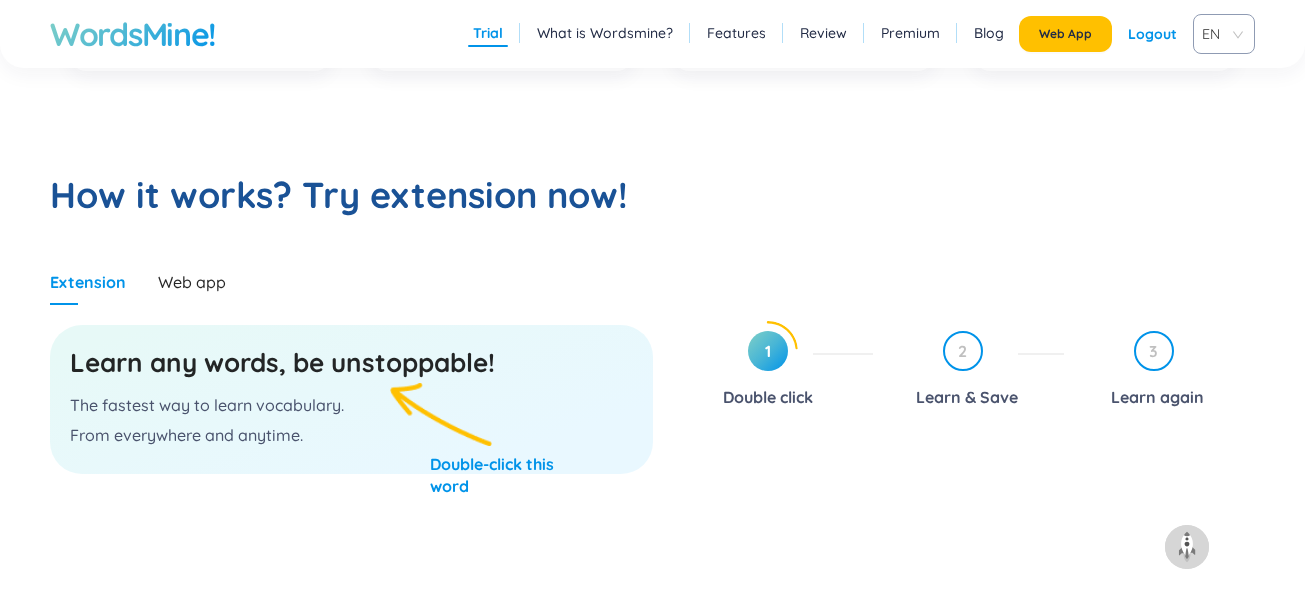 scroll, scrollTop: 905, scrollLeft: 0, axis: vertical 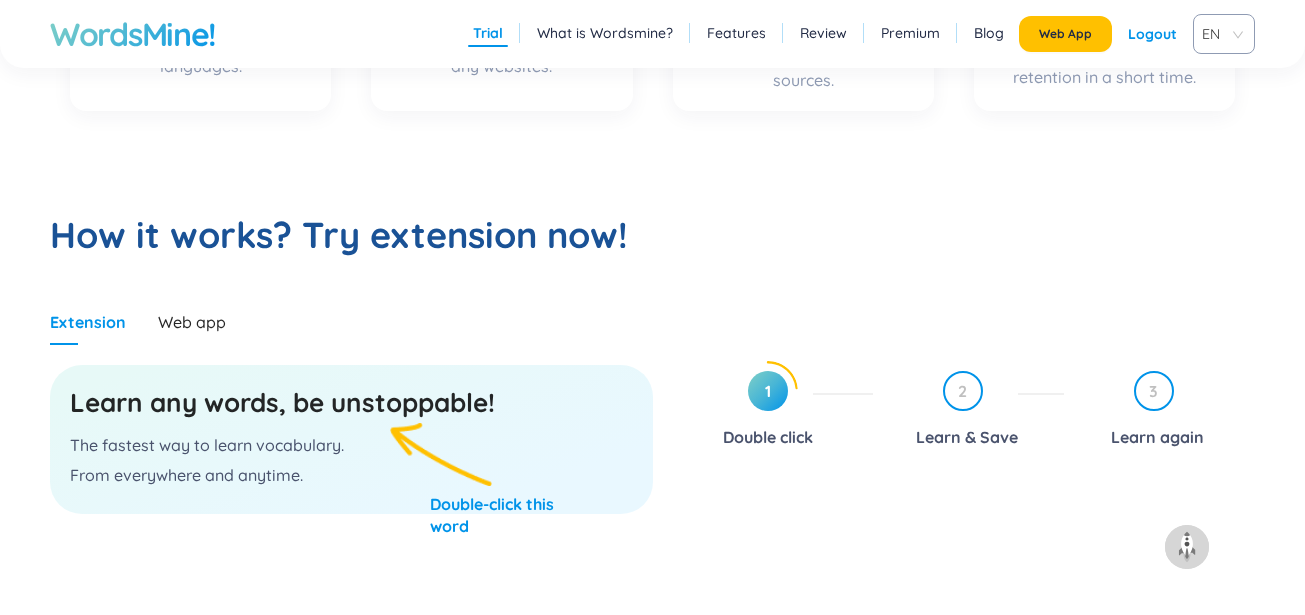 click on "1" at bounding box center (768, 391) 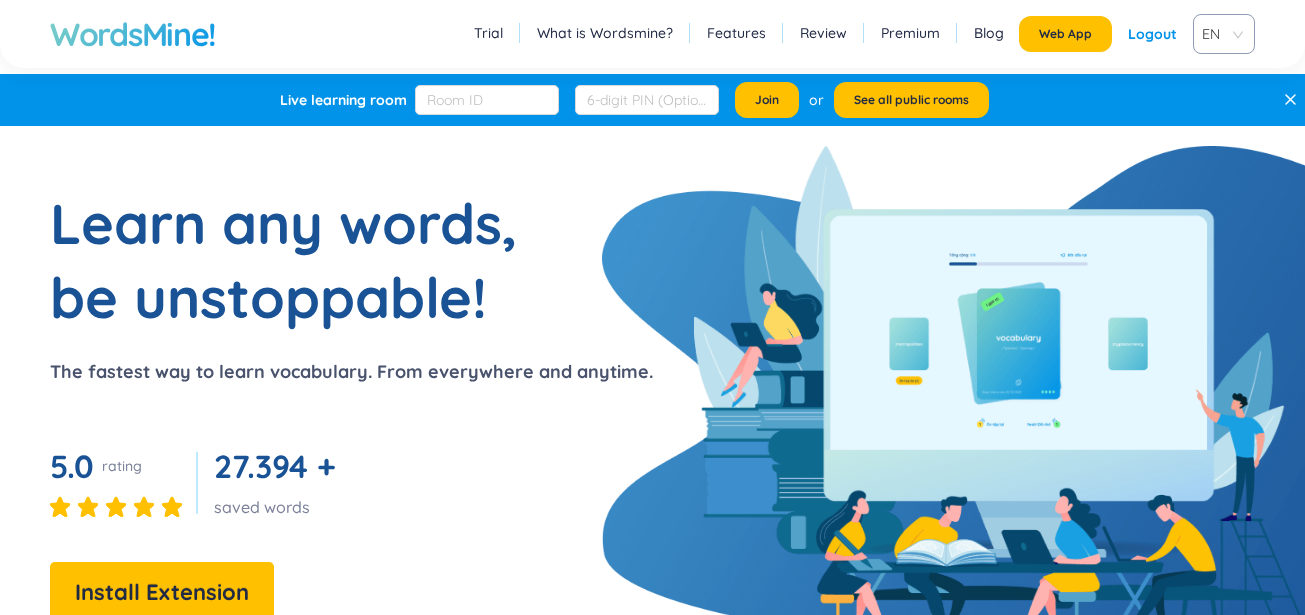 click on "What is Wordsmine?" at bounding box center [605, 33] 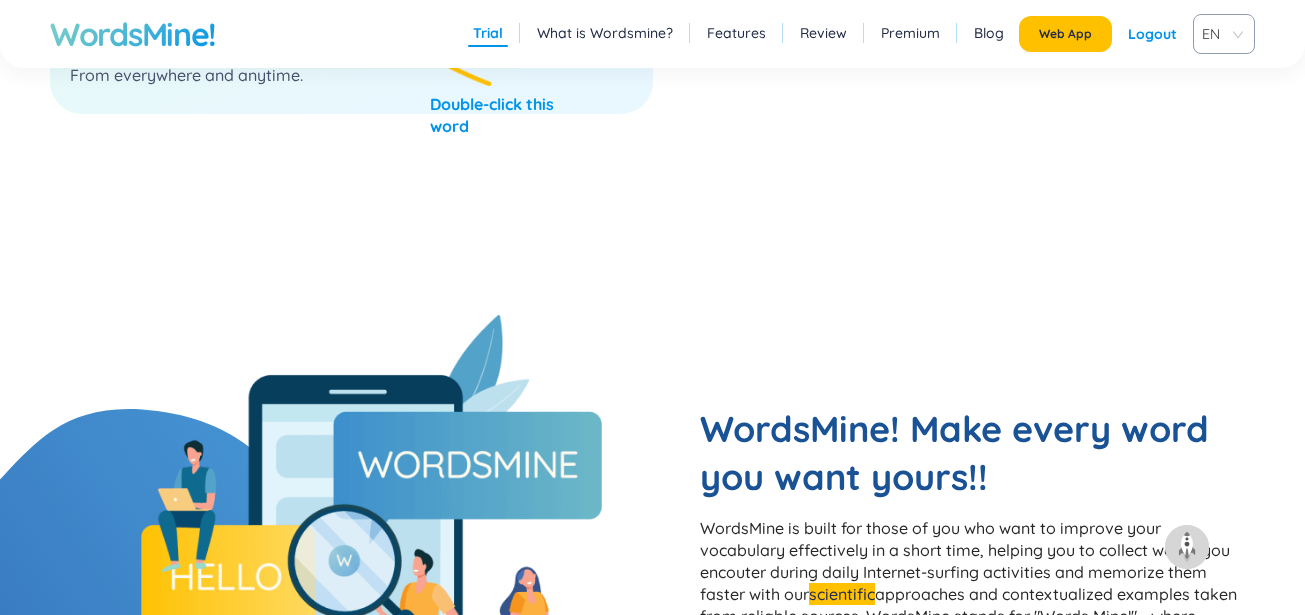 scroll, scrollTop: 1620, scrollLeft: 0, axis: vertical 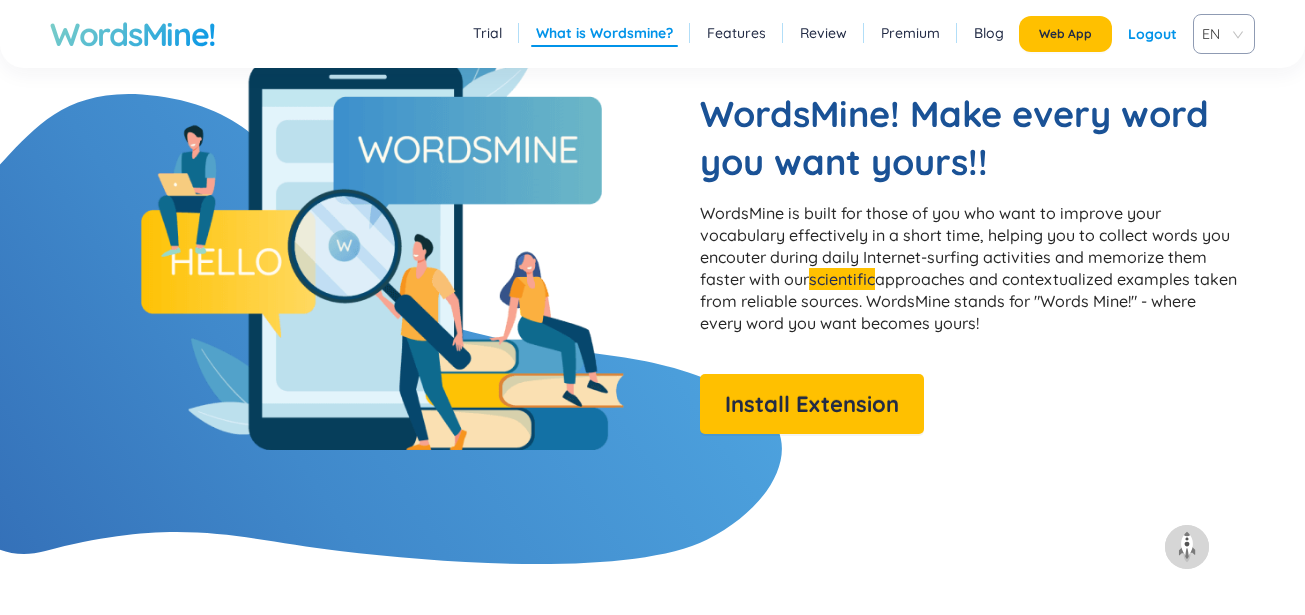 click on "Features" at bounding box center (736, 33) 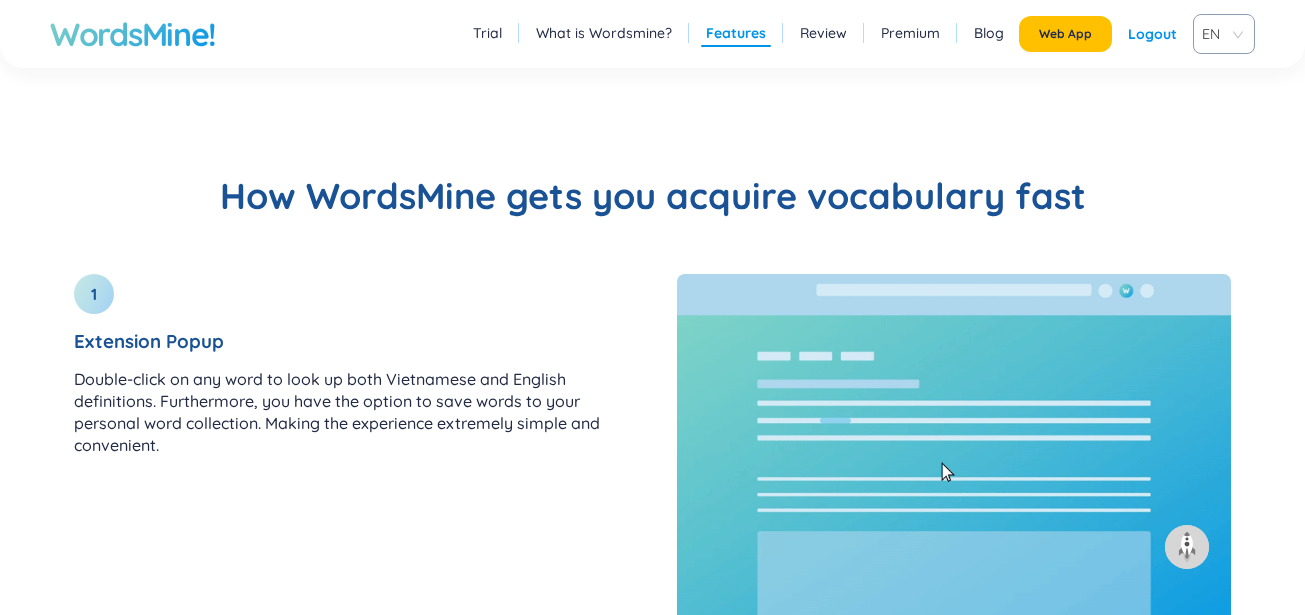 scroll, scrollTop: 2140, scrollLeft: 0, axis: vertical 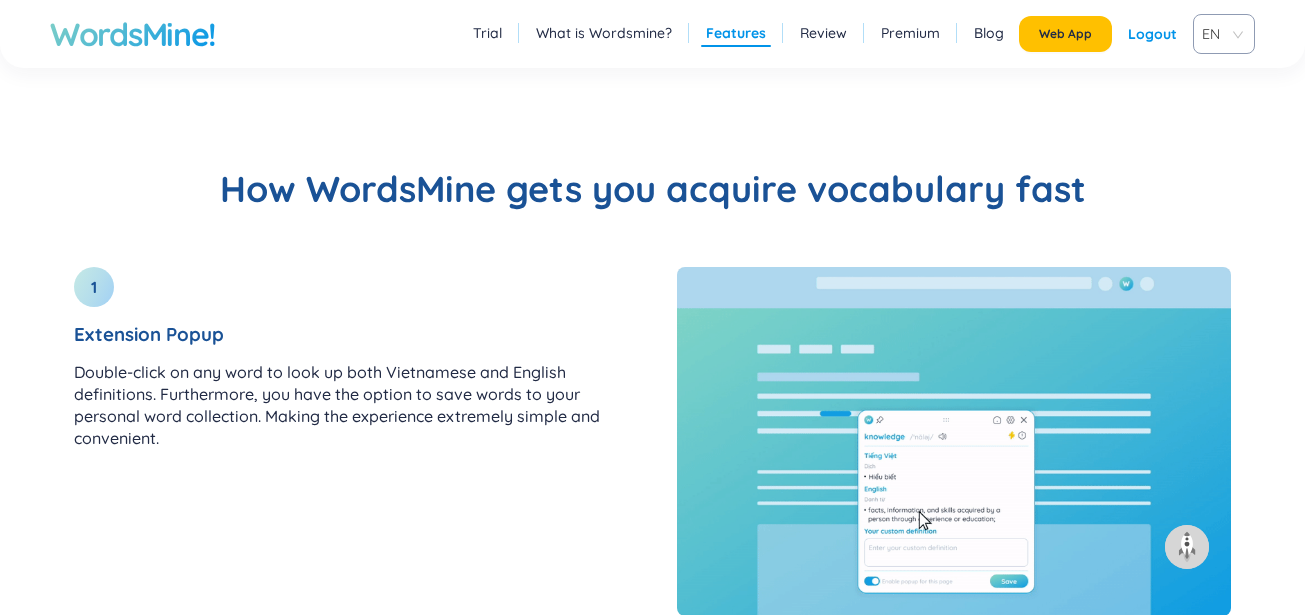 click on "Review" at bounding box center (823, 33) 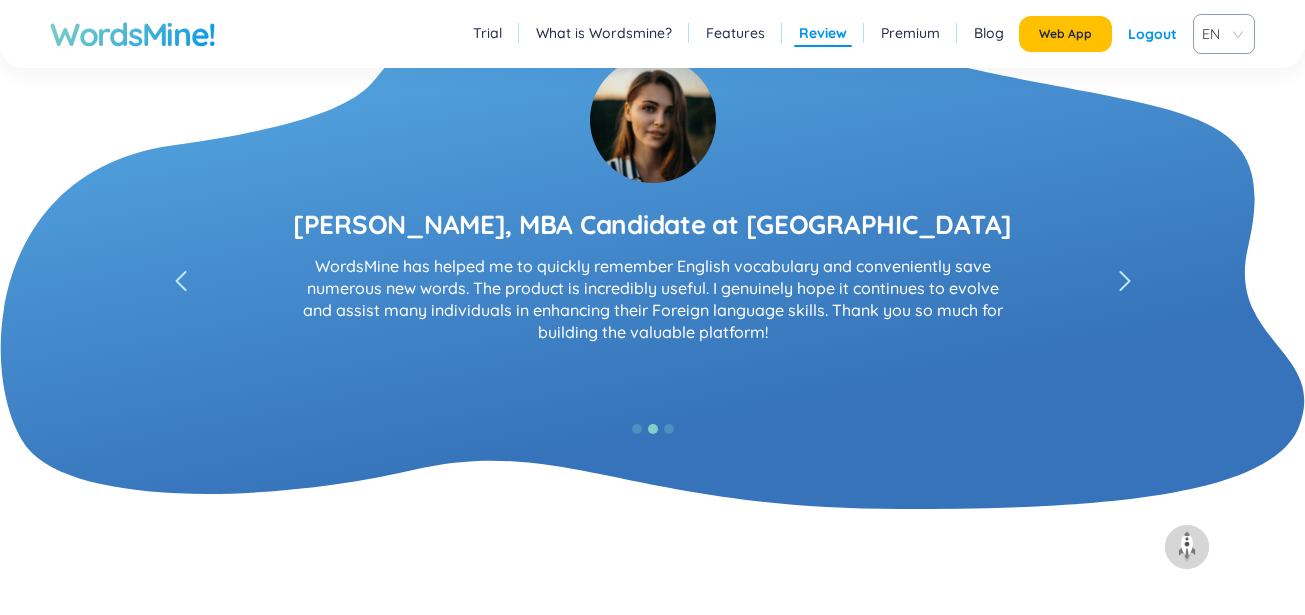 scroll, scrollTop: 3781, scrollLeft: 0, axis: vertical 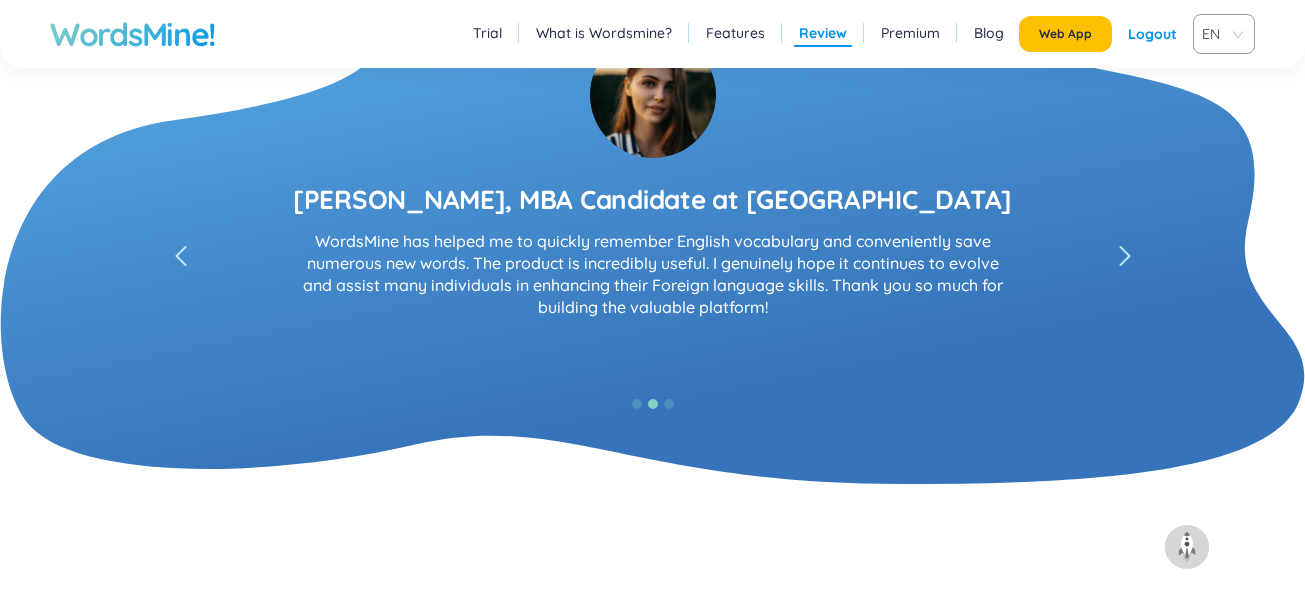 click on "Trial" at bounding box center (487, 34) 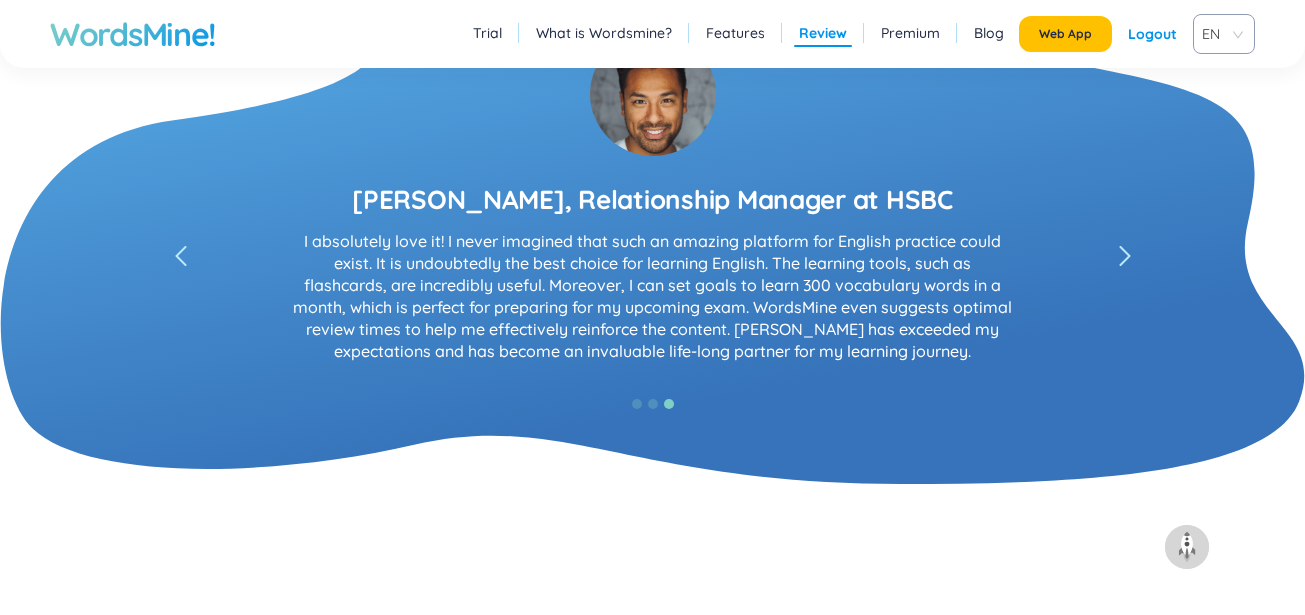 click on "Trial" at bounding box center [487, 33] 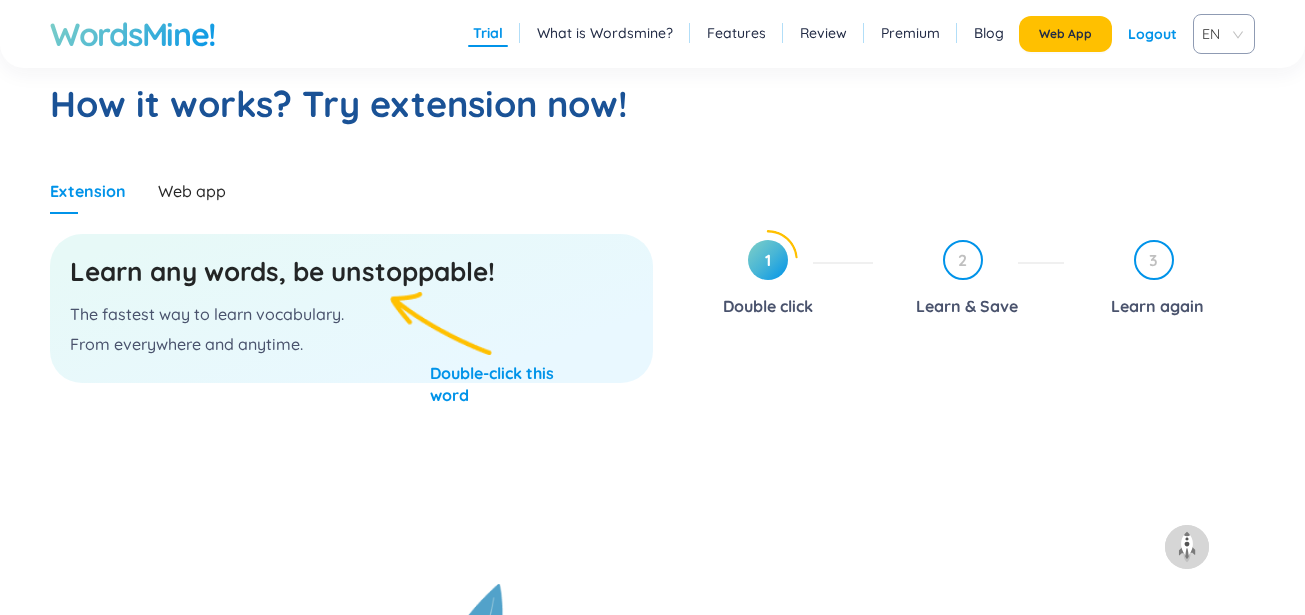 click on "What is Wordsmine?" at bounding box center [605, 33] 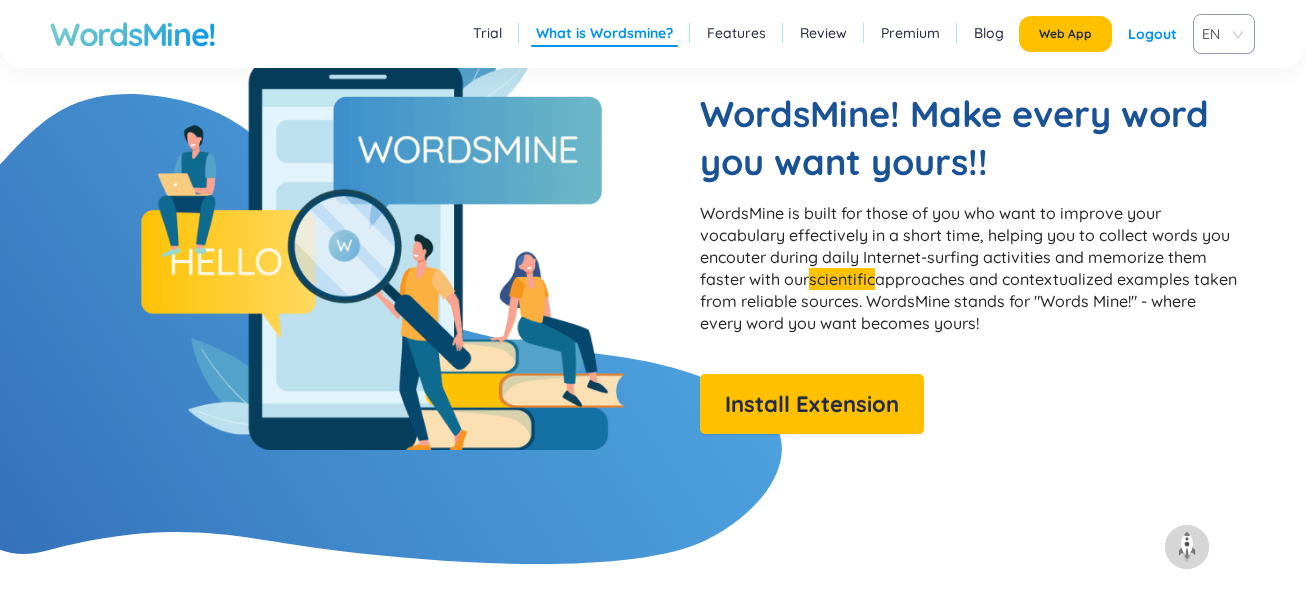 click on "Trial" at bounding box center (487, 33) 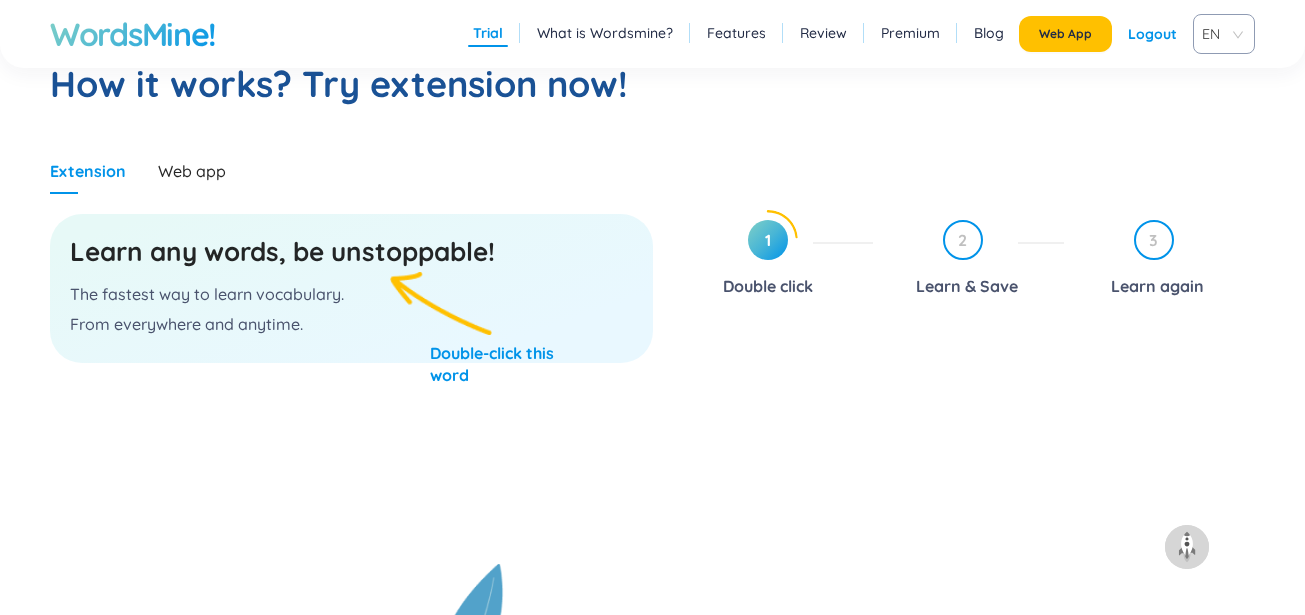 scroll, scrollTop: 1036, scrollLeft: 0, axis: vertical 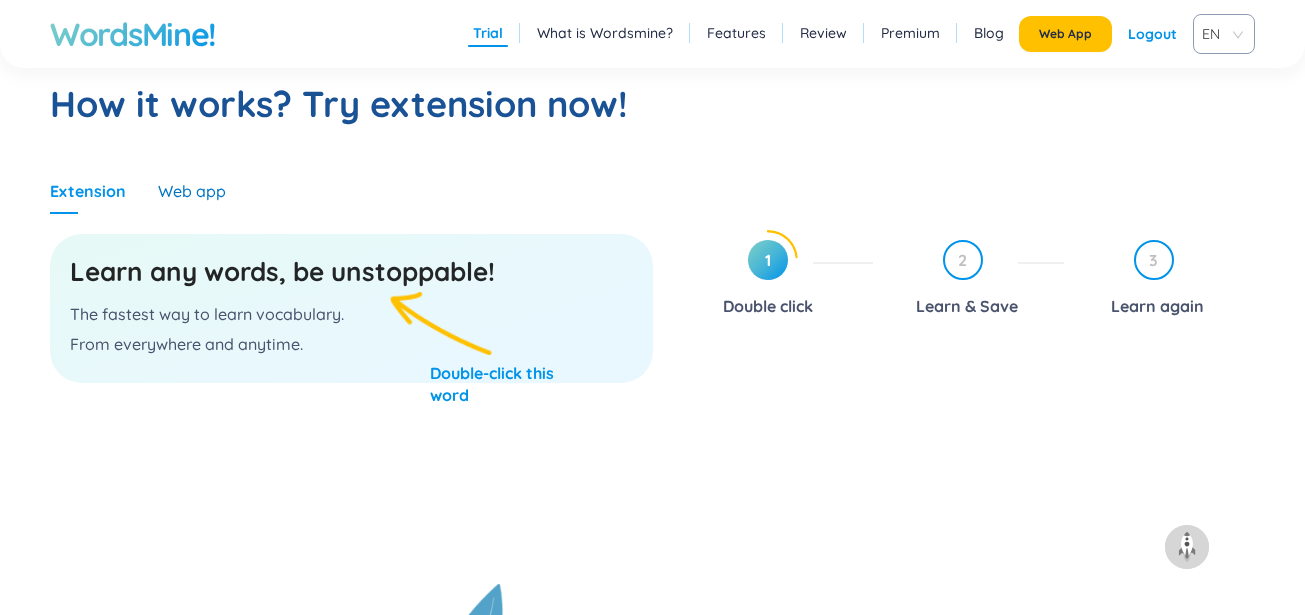 click on "Web app" at bounding box center [192, 191] 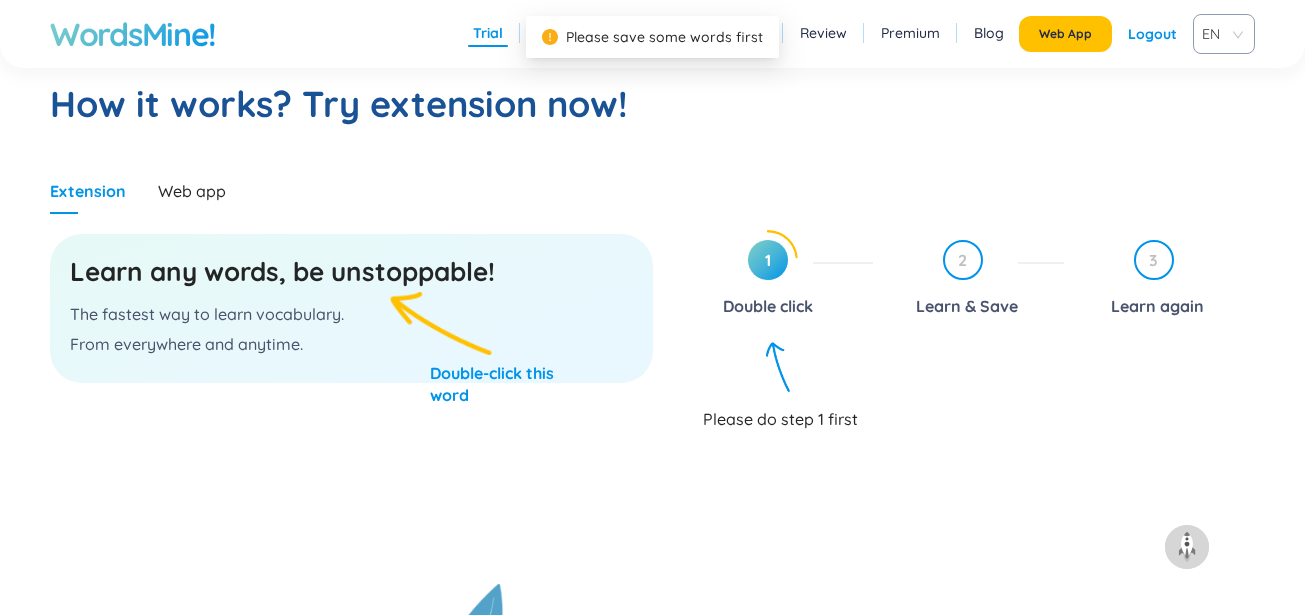 click on "1" at bounding box center (768, 260) 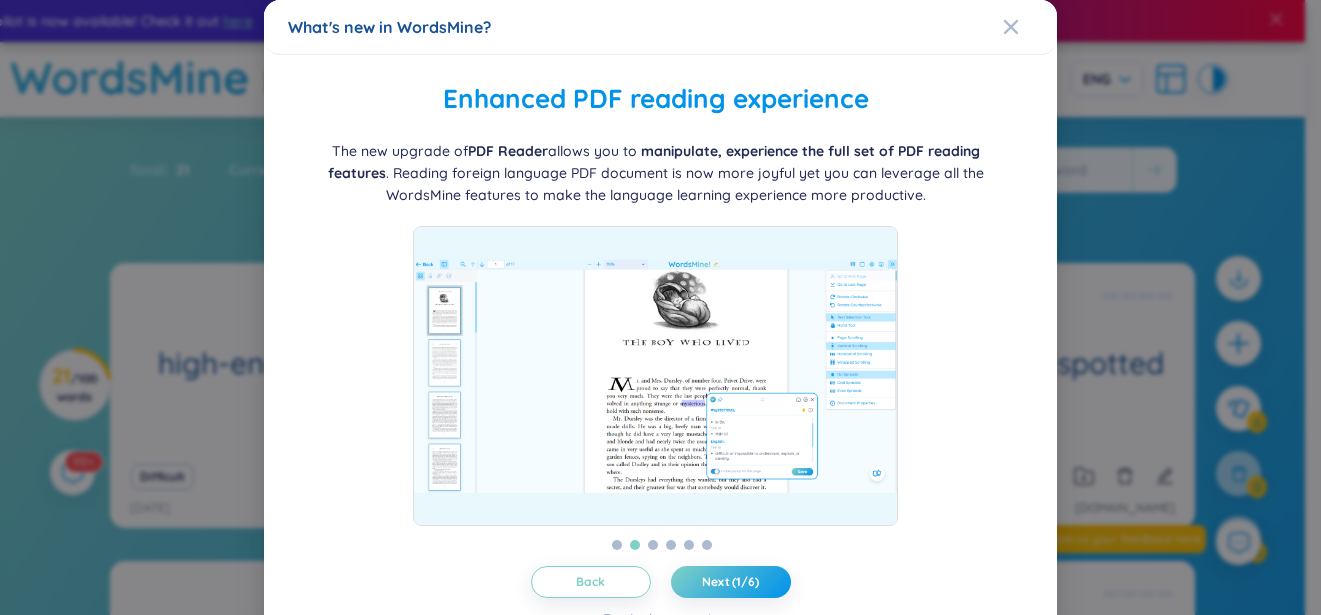 scroll, scrollTop: 0, scrollLeft: 0, axis: both 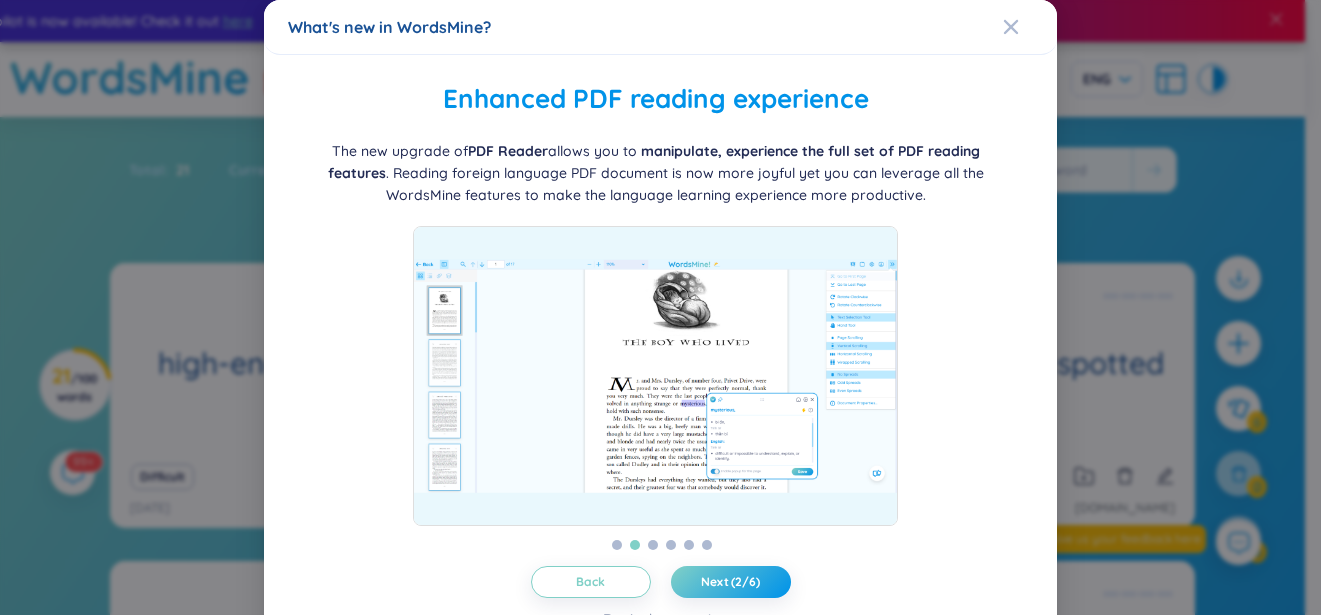 click on "Next (2/6)" at bounding box center (730, 582) 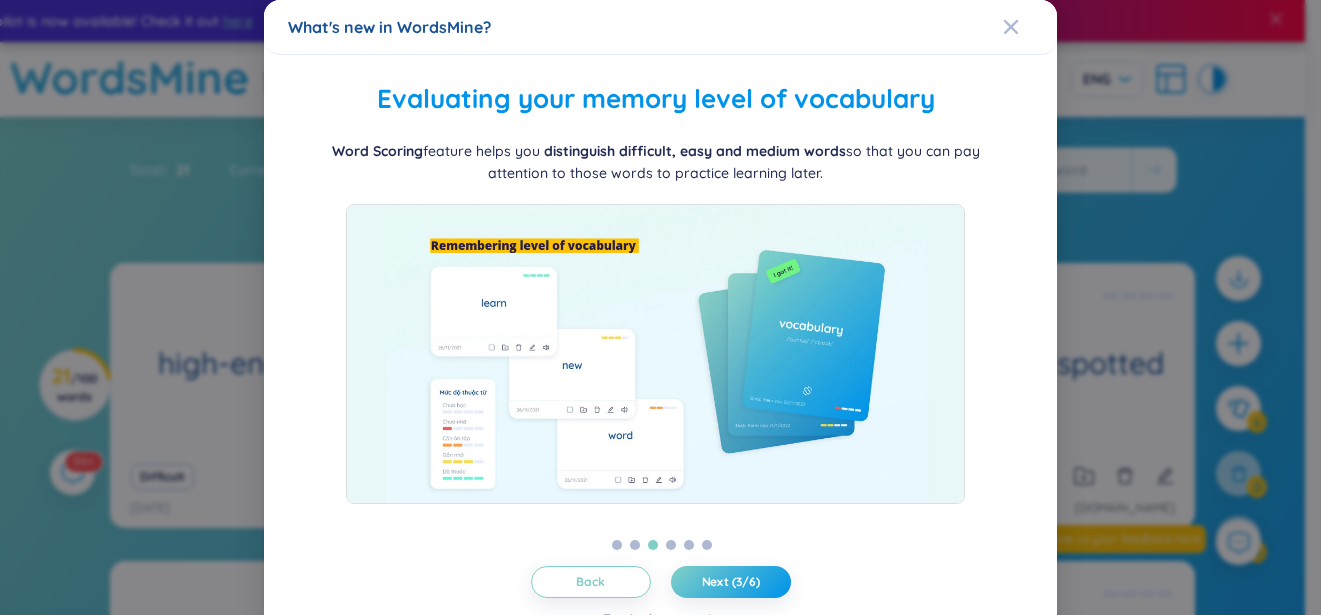 click on "Next (3/6)" at bounding box center [731, 582] 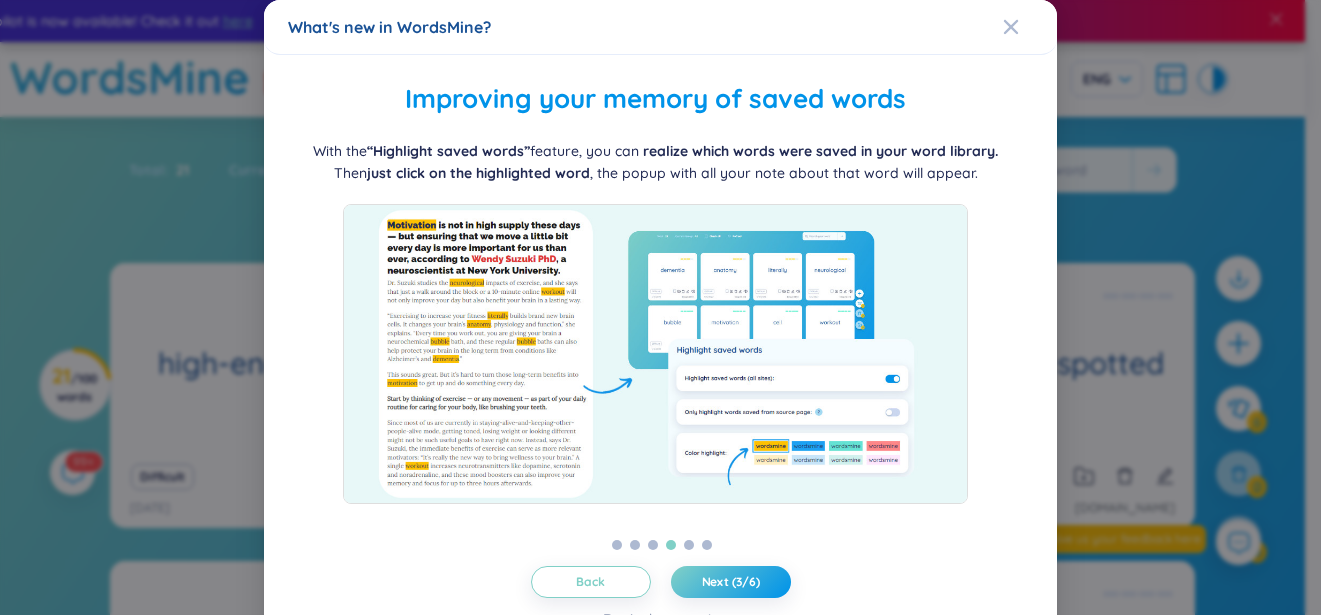 click on "Next (3/6)" at bounding box center [731, 582] 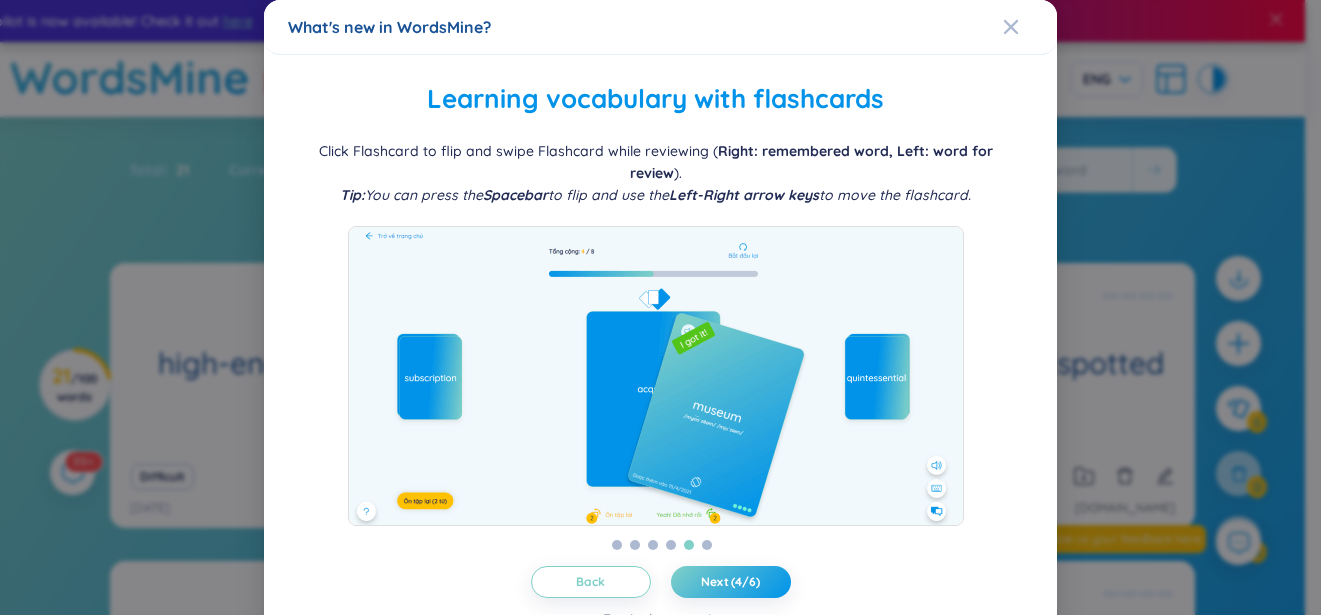 click on "Next (4/6)" at bounding box center (730, 582) 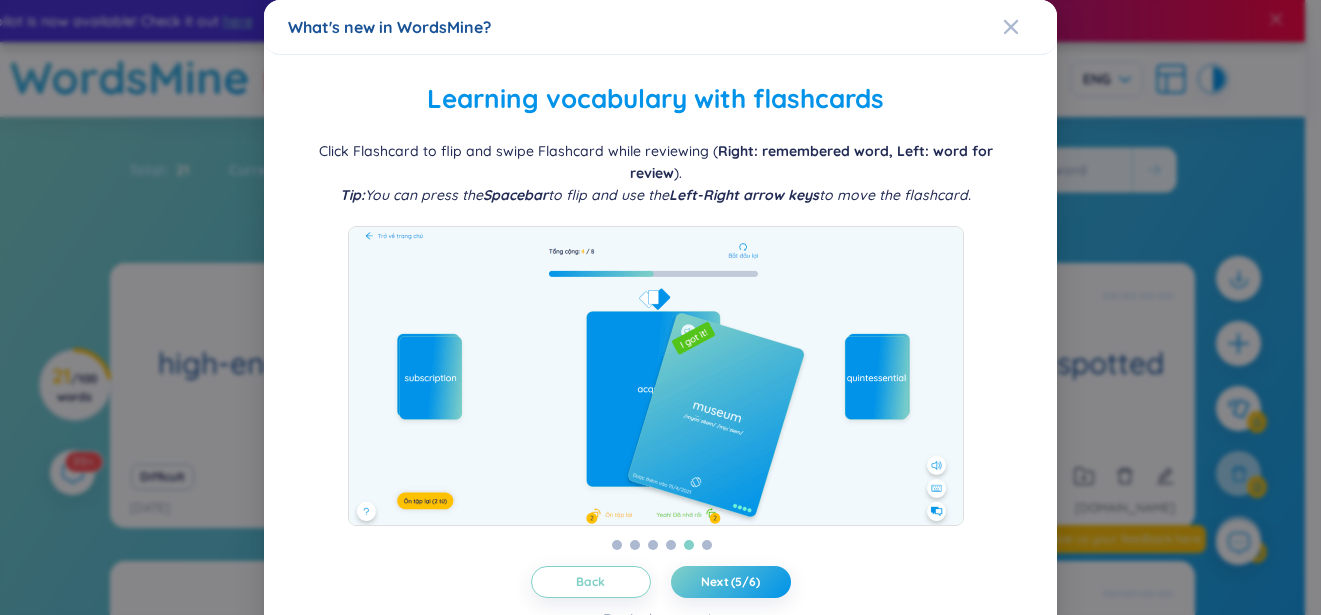 click on "Next (5/6)" at bounding box center (730, 582) 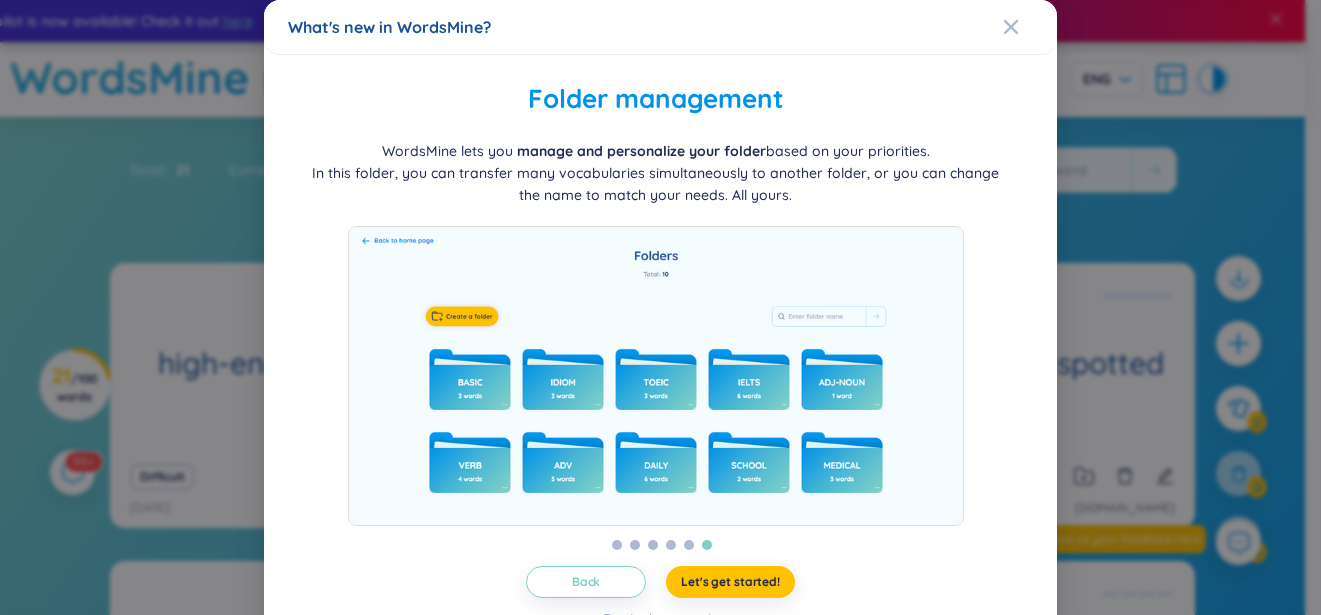 click on "Let's get started!" at bounding box center (730, 582) 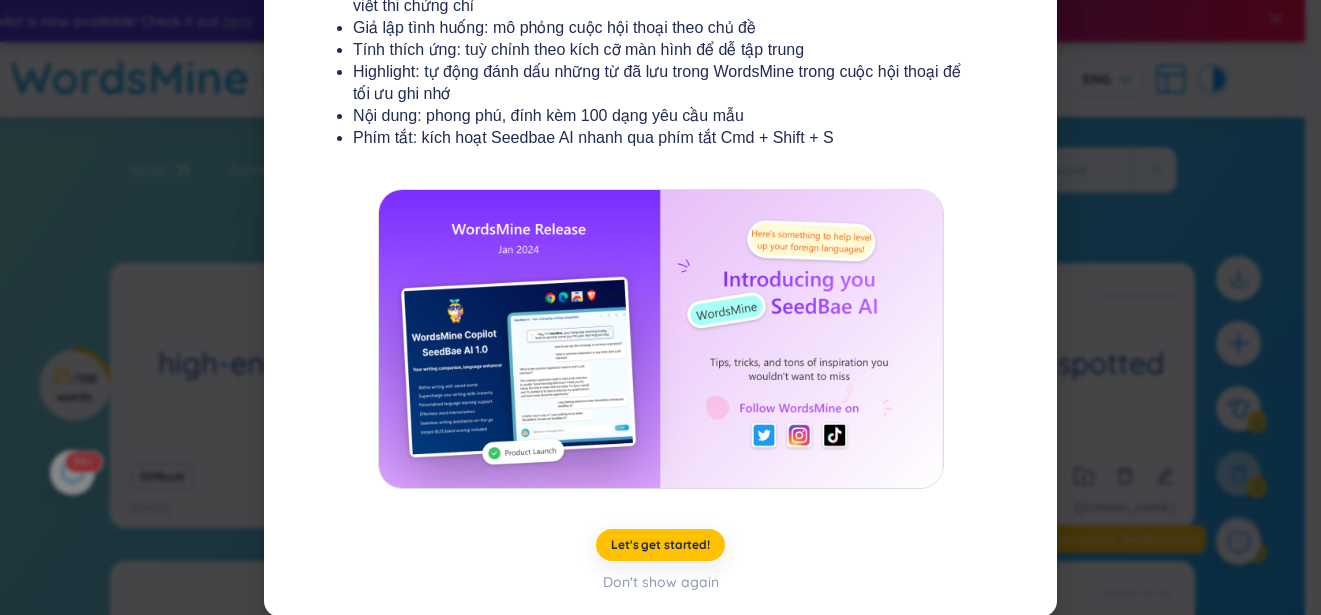 scroll, scrollTop: 395, scrollLeft: 0, axis: vertical 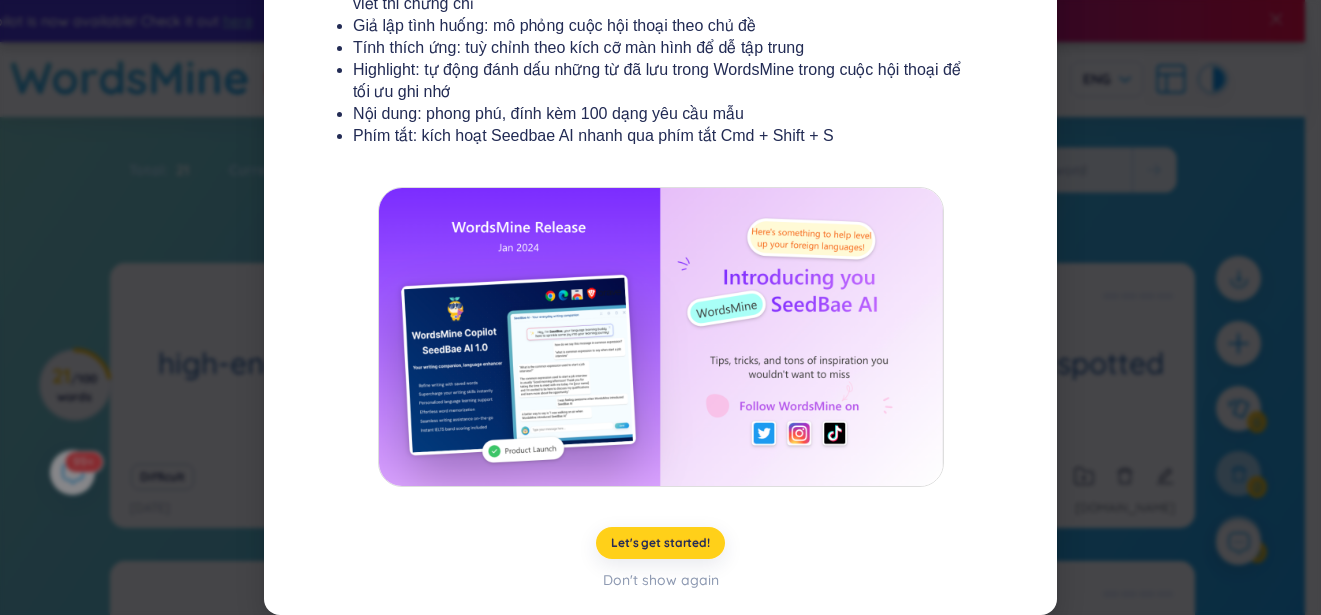 click on "Let's get started!" at bounding box center [660, 543] 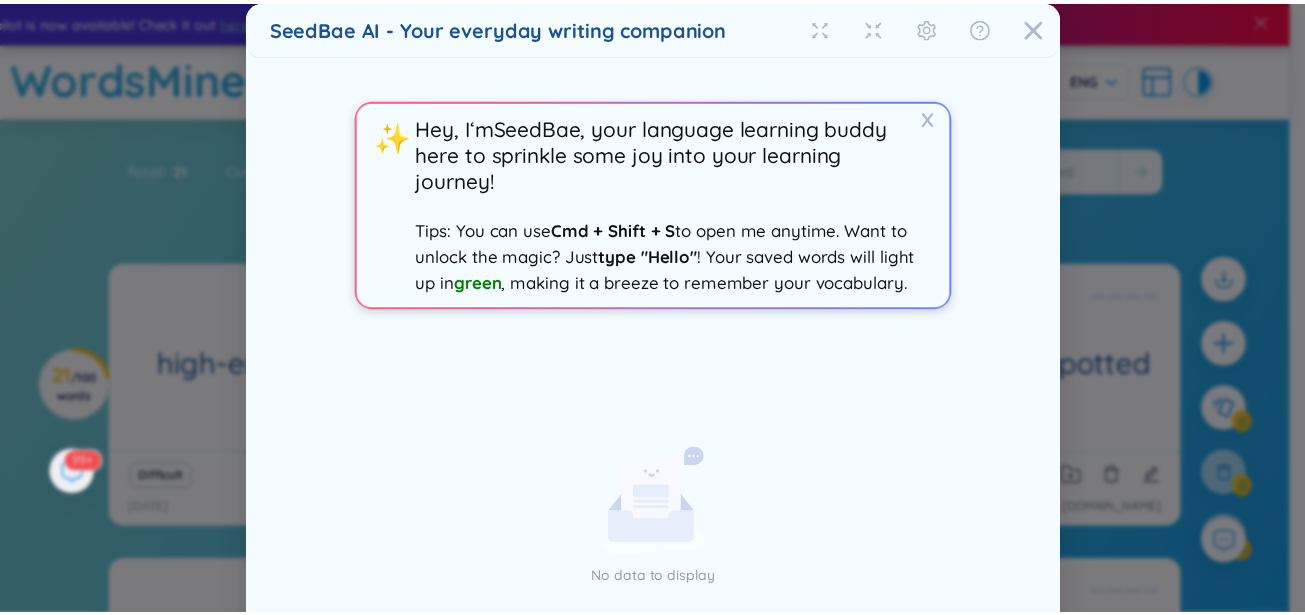 scroll, scrollTop: 209, scrollLeft: 0, axis: vertical 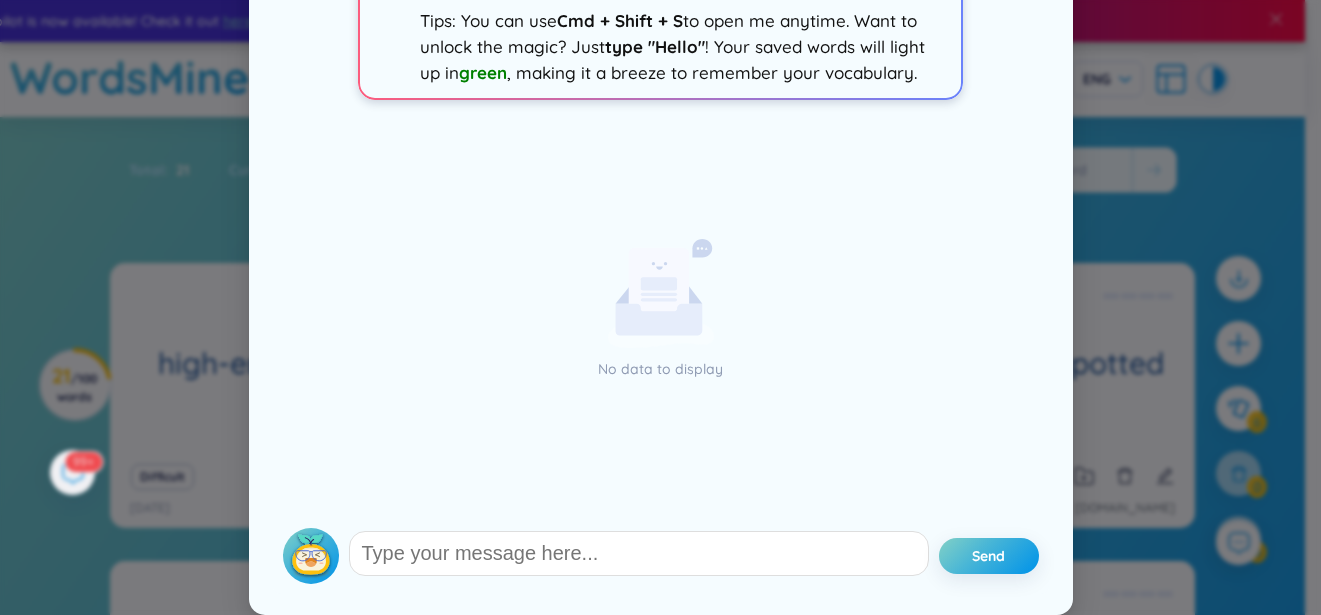 click on "SeedBae AI - Your everyday writing companion X ✨ Hey, I‘m  SeedBae , your language learning buddy here to sprinkle some joy into your learning journey! Tips: You can use  Cmd + Shift + S  to open me anytime. Want to unlock the magic? Just  type "Hello" ! Your saved words will light up in  green , making it a breeze to remember your vocabulary. No data to display Send Reset chat conversation Clear chat Tailored tutoring Coming soon Tutor personalities Coming soon Help us improve the experience! WordsMine always strives to serve all of your vocabulary learning needs. If you have any difficulties or suggestions, please let our team know! How was your experience? Good Neutral Bad # New idea # User interface # Features # Other Clear Send Feedback" at bounding box center [660, 307] 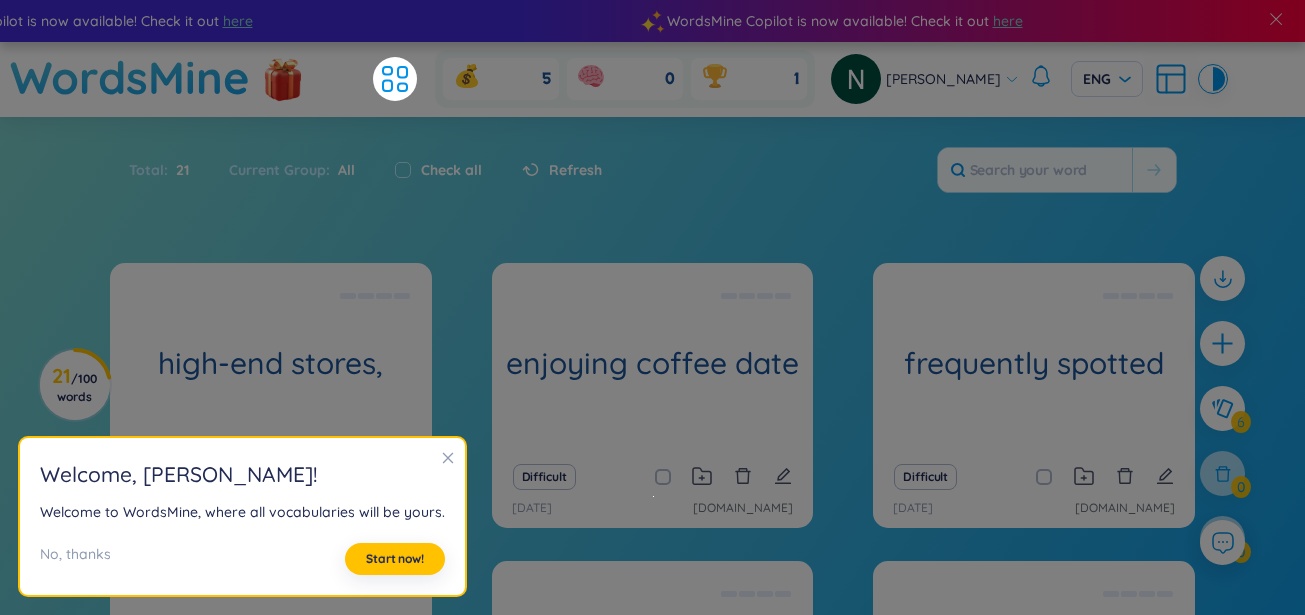 click on "high-end stores, (Definition is empty) Difficult 10/7/2025 e.vnexpress.net   enjoying coffee date (Definition is empty) Difficult 10/7/2025 e.vnexpress.net   frequently spotted (Definition is empty) Difficult 10/7/2025 e.vnexpress.net   high-end store (Definition is empty) Difficult 10/7/2025 e.vnexpress.net   upscale /ˌʌpˈskeɪl/ (Definition is empty) Difficult 10/7/2025 e.vnexpress.net   extra care (Definition is empty) Difficult 10/7/2025 e.vnexpress.net" at bounding box center [652, 557] 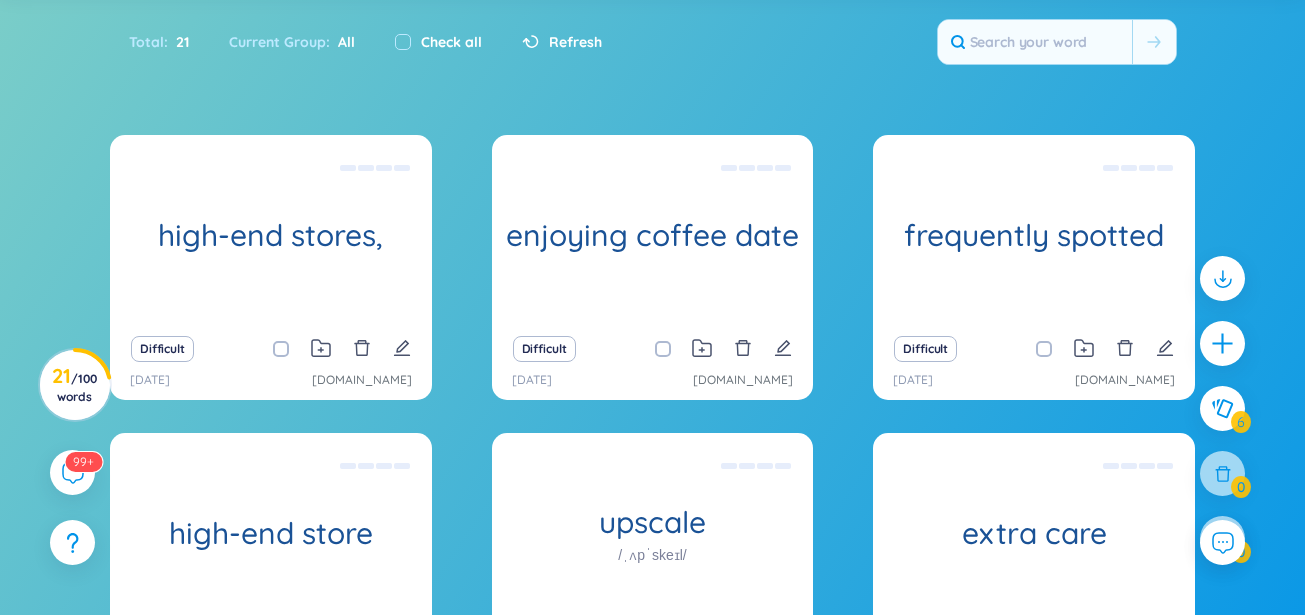 scroll, scrollTop: 0, scrollLeft: 0, axis: both 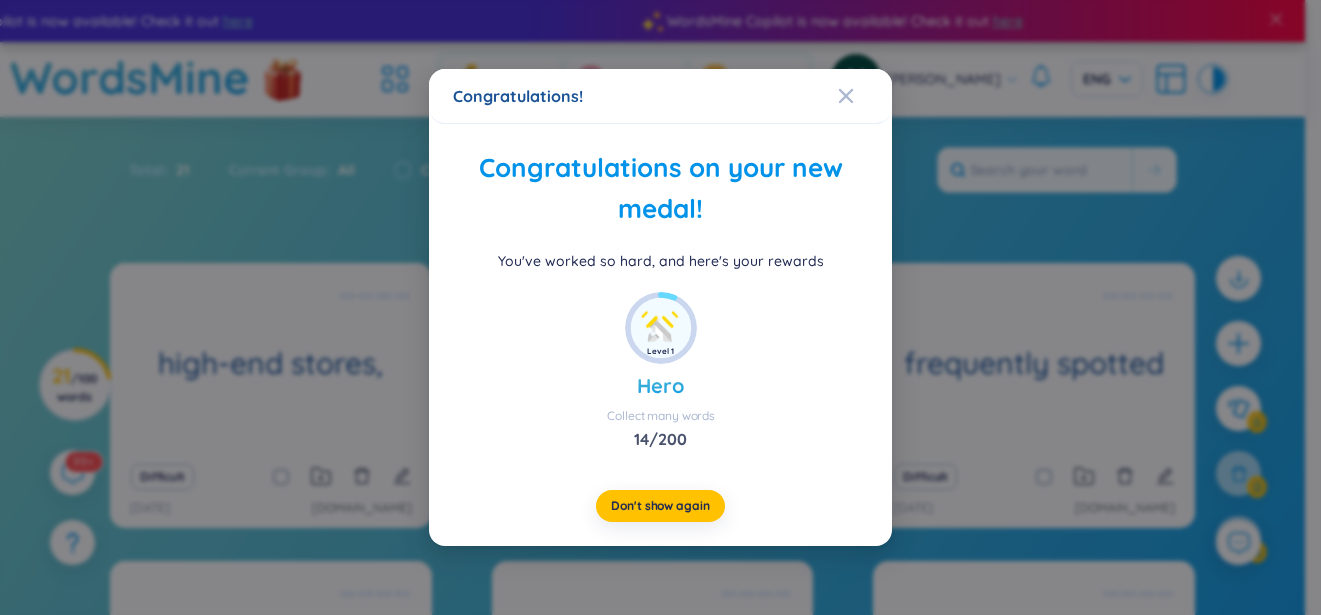 drag, startPoint x: 1316, startPoint y: 152, endPoint x: 1279, endPoint y: 260, distance: 114.16216 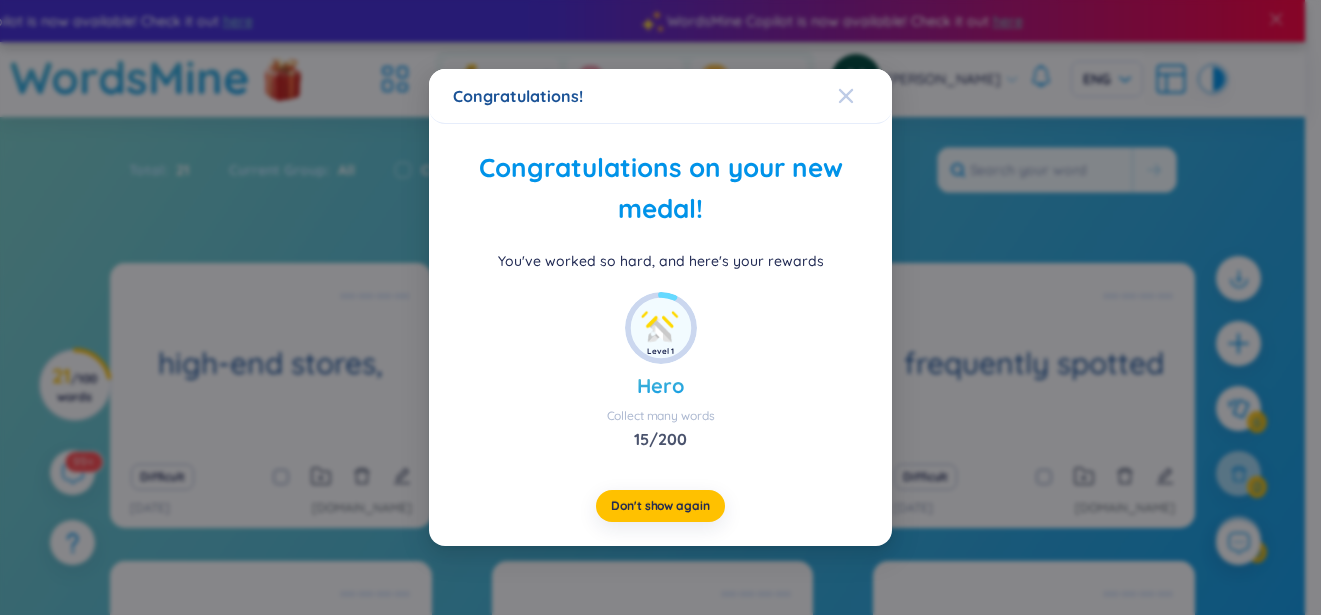 click 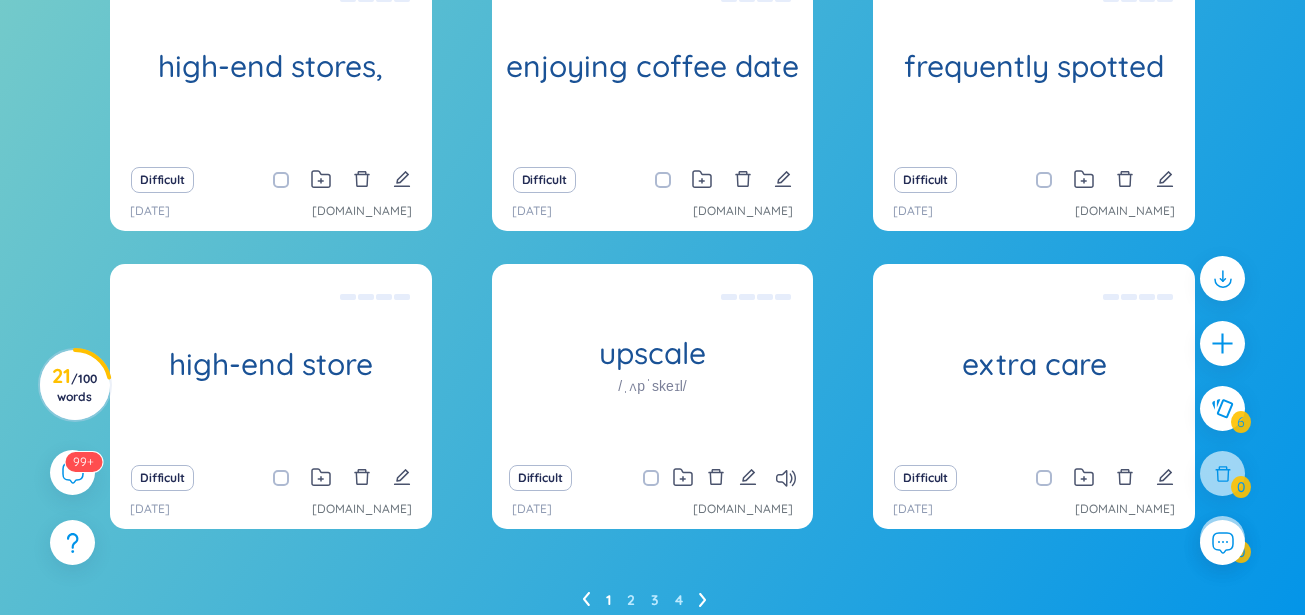 scroll, scrollTop: 302, scrollLeft: 0, axis: vertical 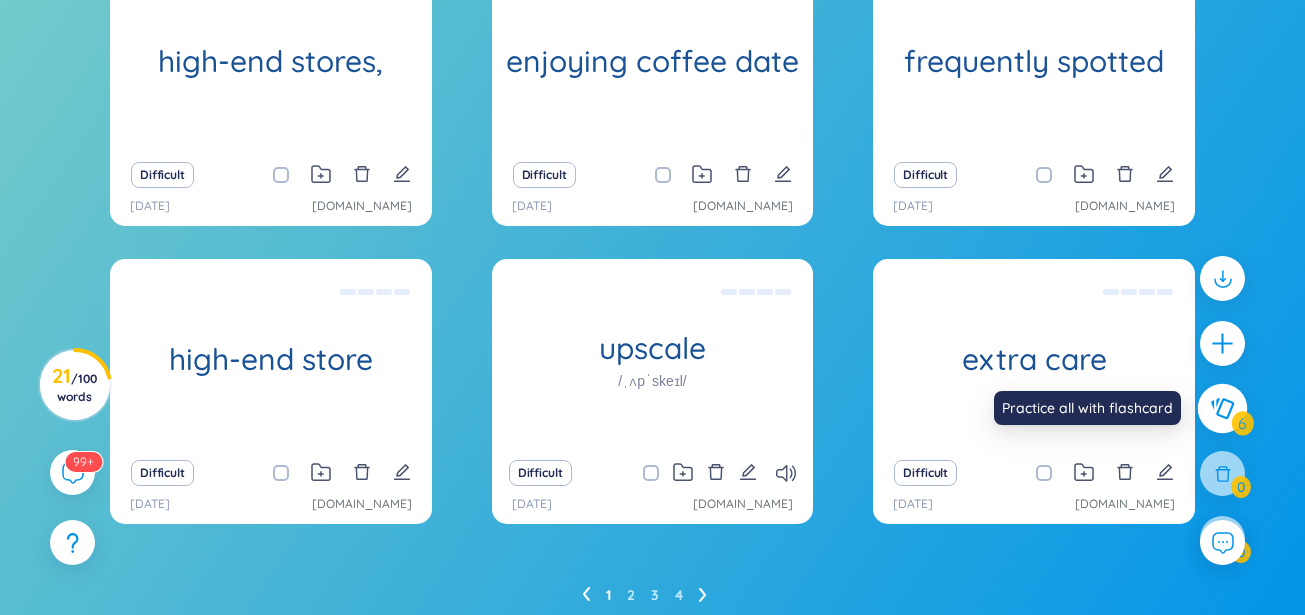 click 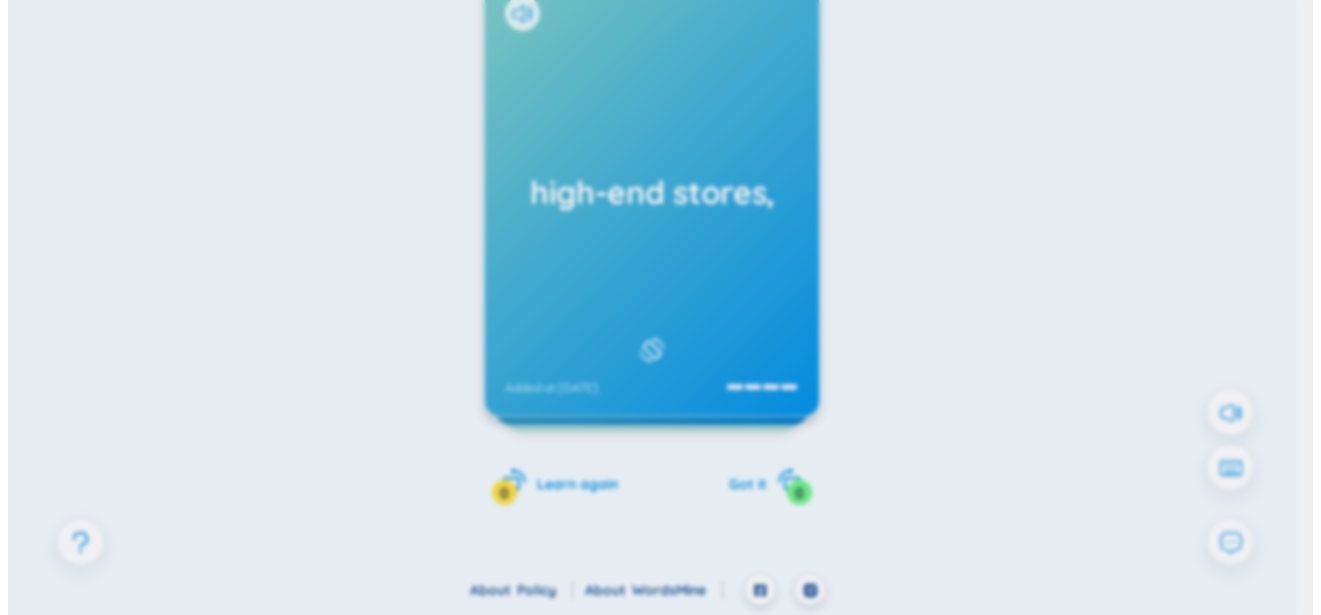 scroll, scrollTop: 111, scrollLeft: 0, axis: vertical 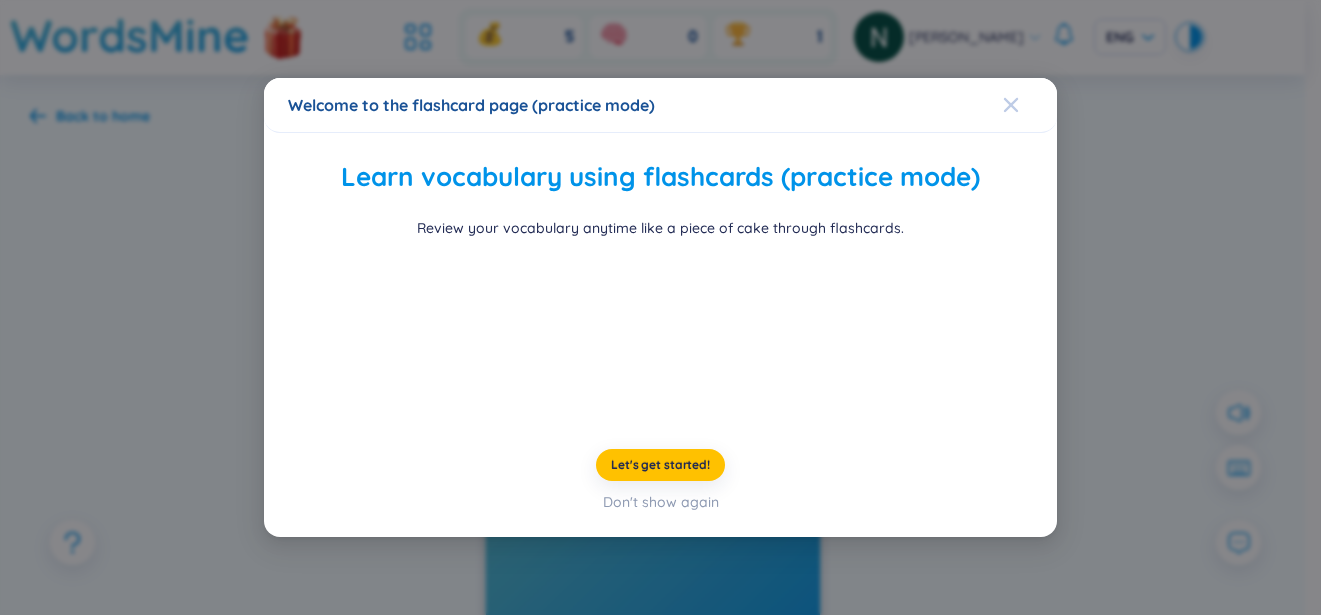 click 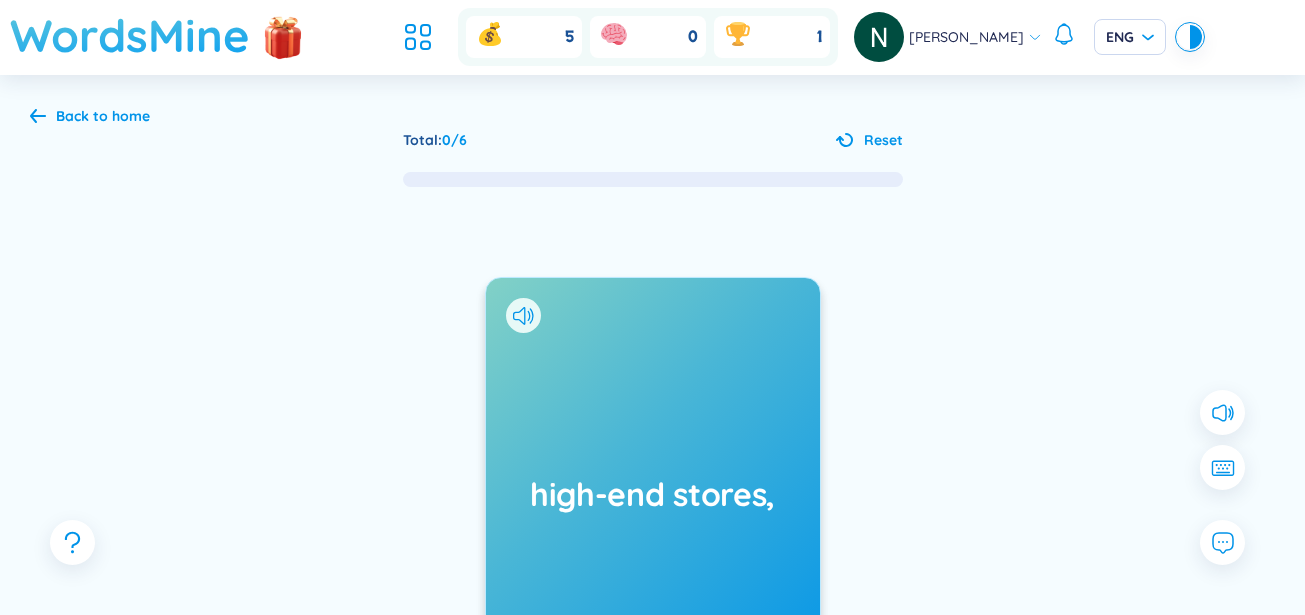 click on "WordsMine" at bounding box center [130, 35] 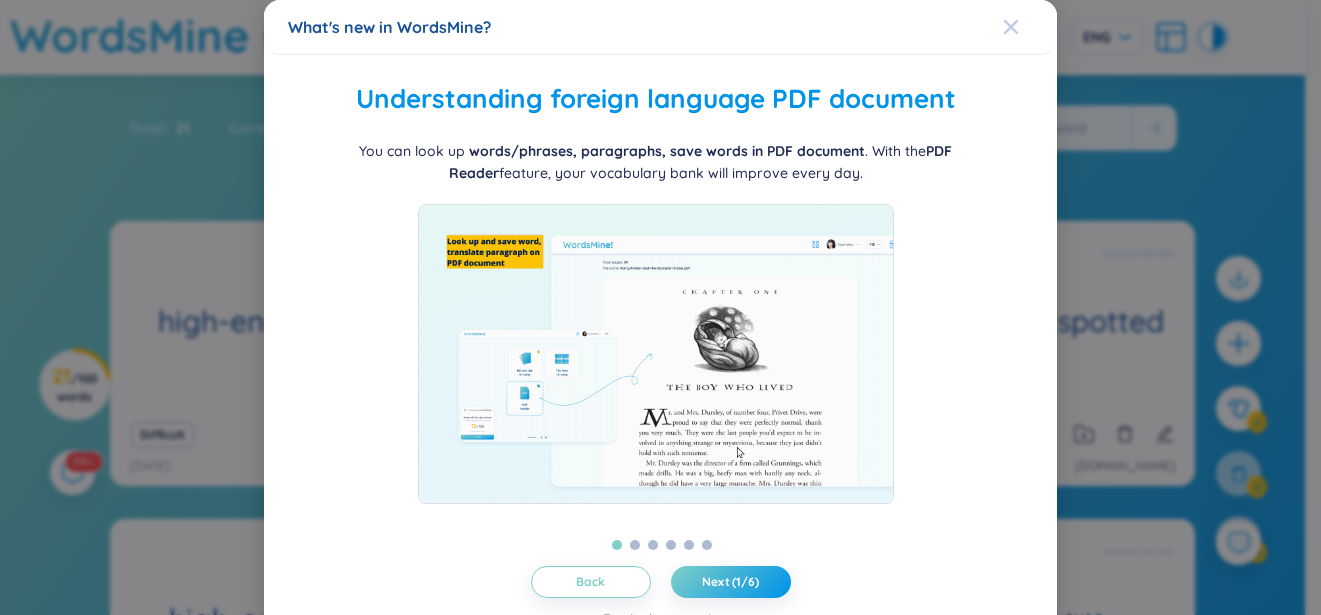 click 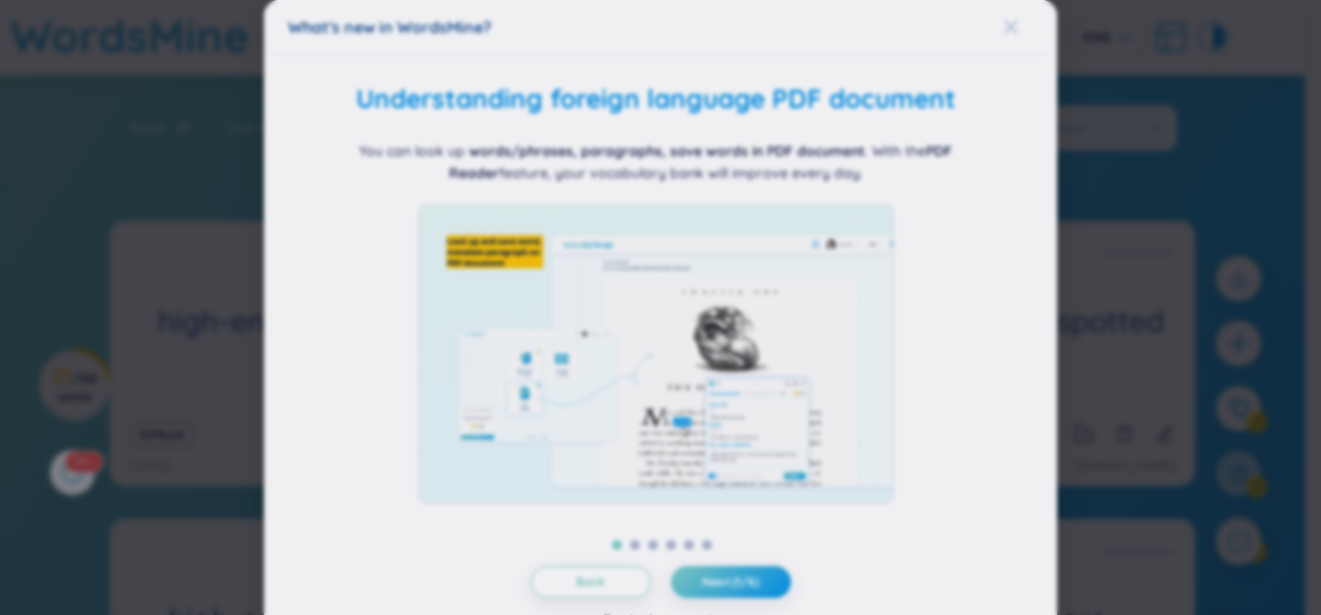 click 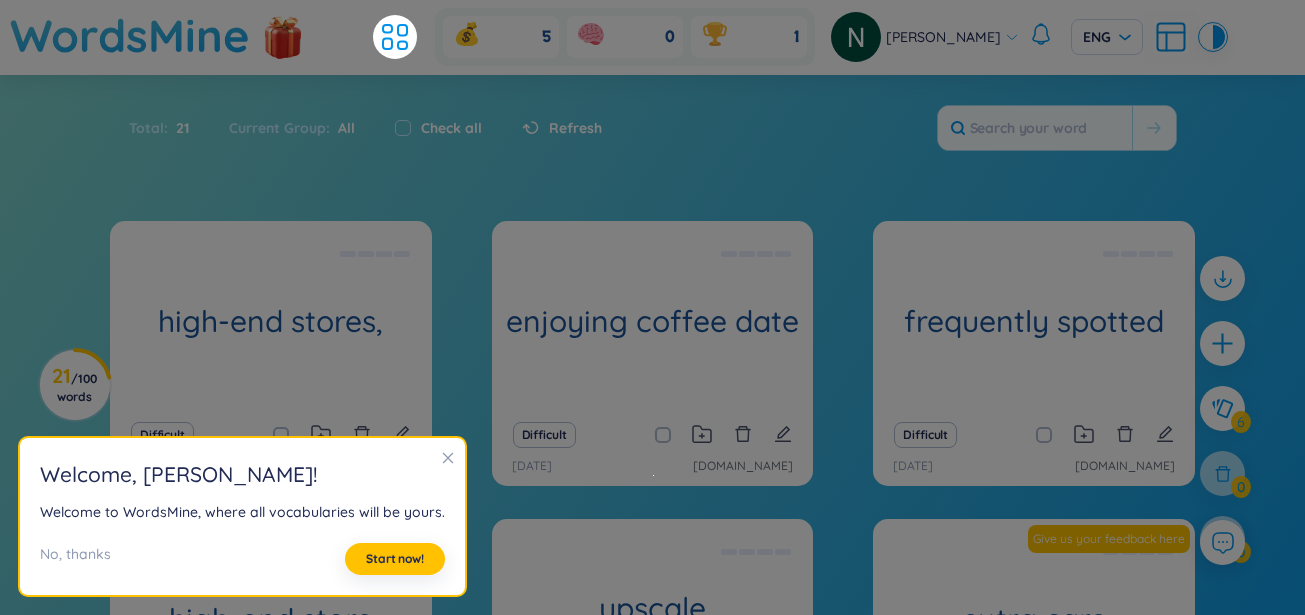 click on "Total :       21 Current Group :     All Check all   Refresh" at bounding box center [653, 138] 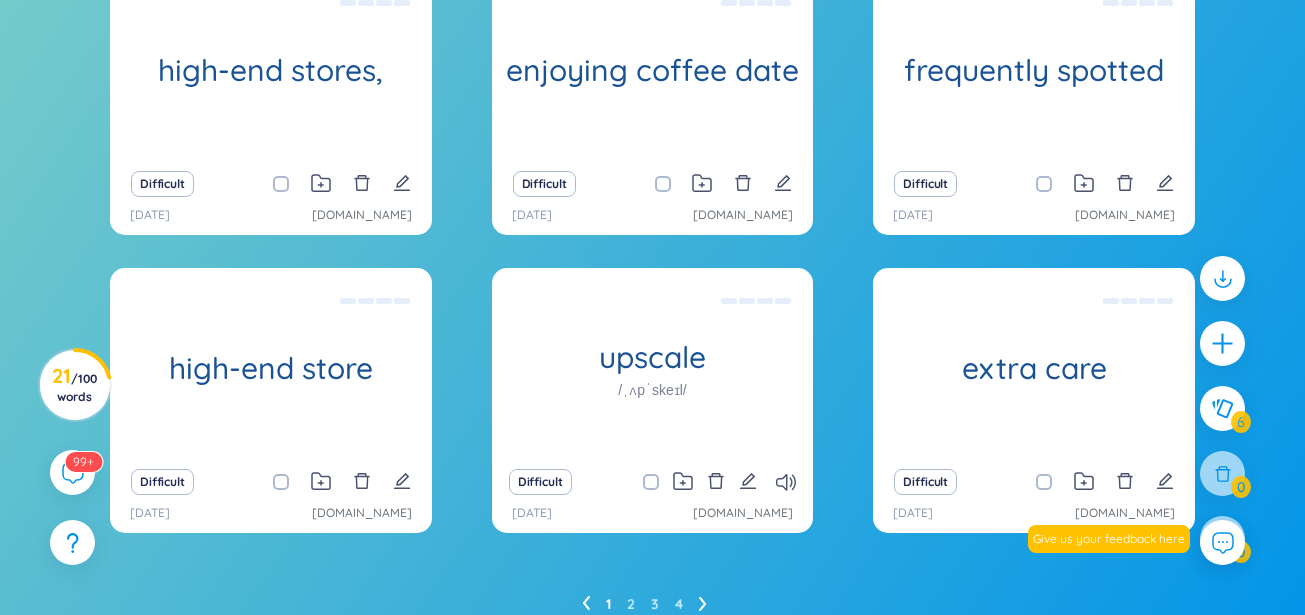 scroll, scrollTop: 336, scrollLeft: 0, axis: vertical 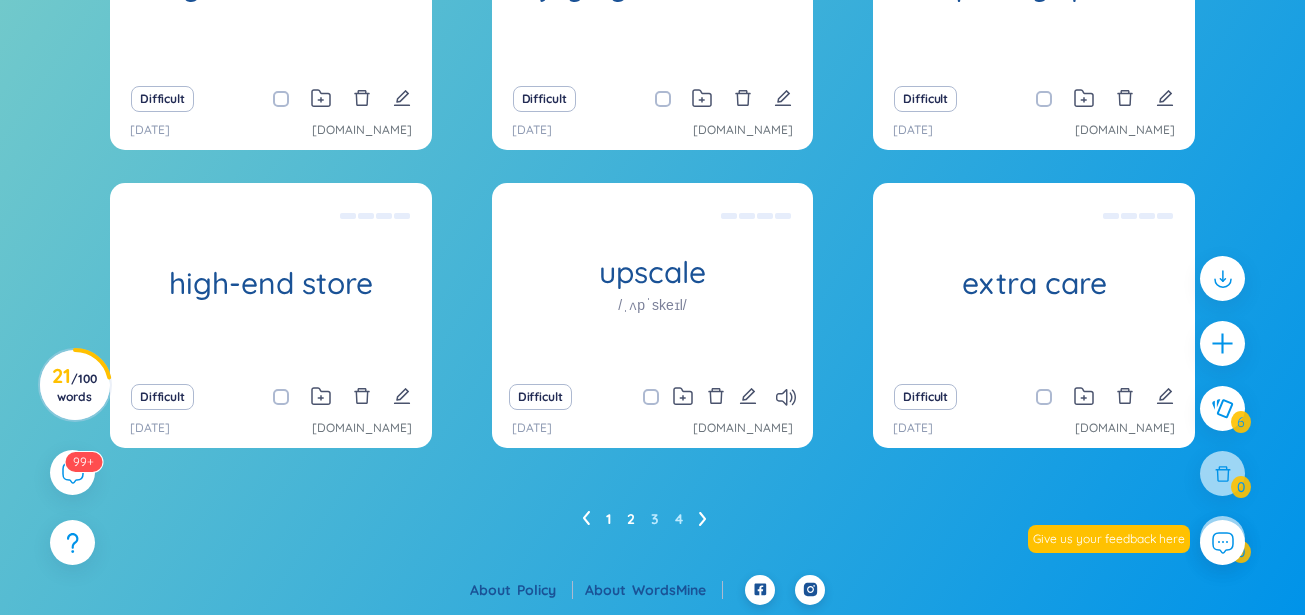 click on "2" at bounding box center [631, 519] 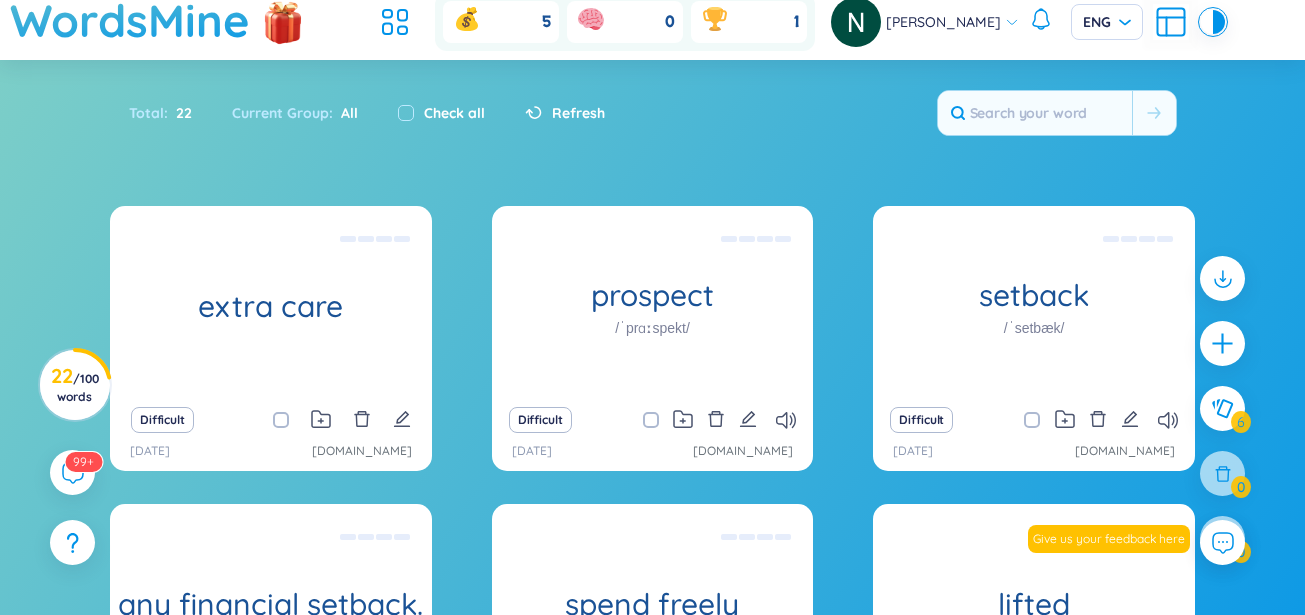 scroll, scrollTop: 336, scrollLeft: 0, axis: vertical 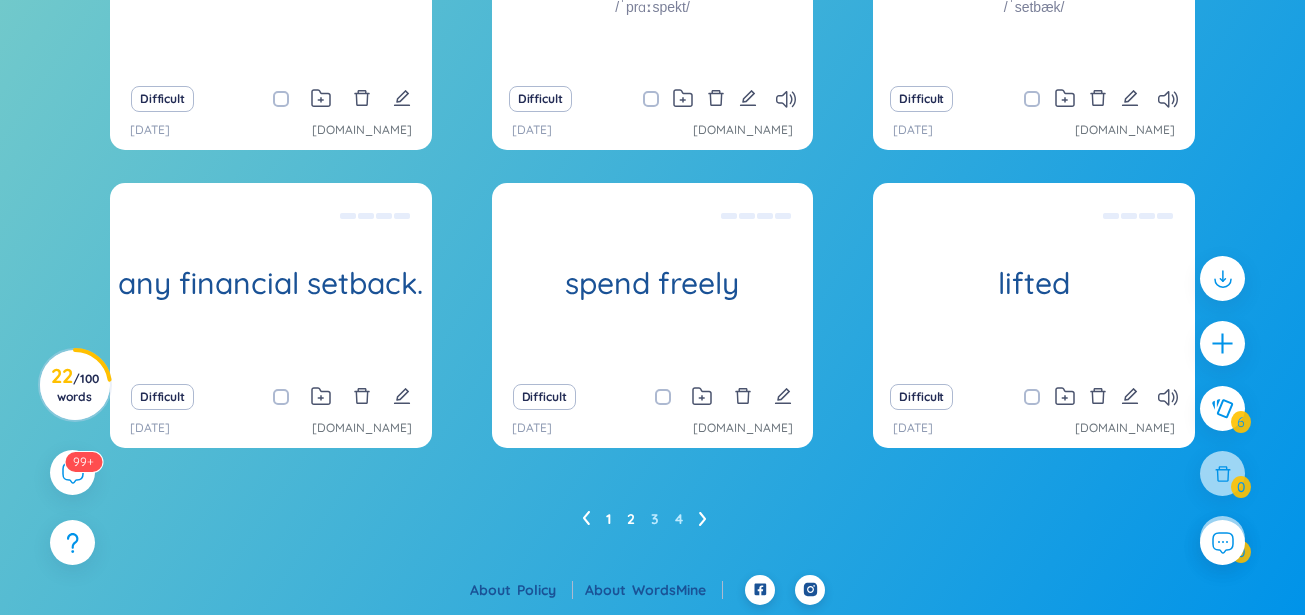 click on "1" at bounding box center [608, 519] 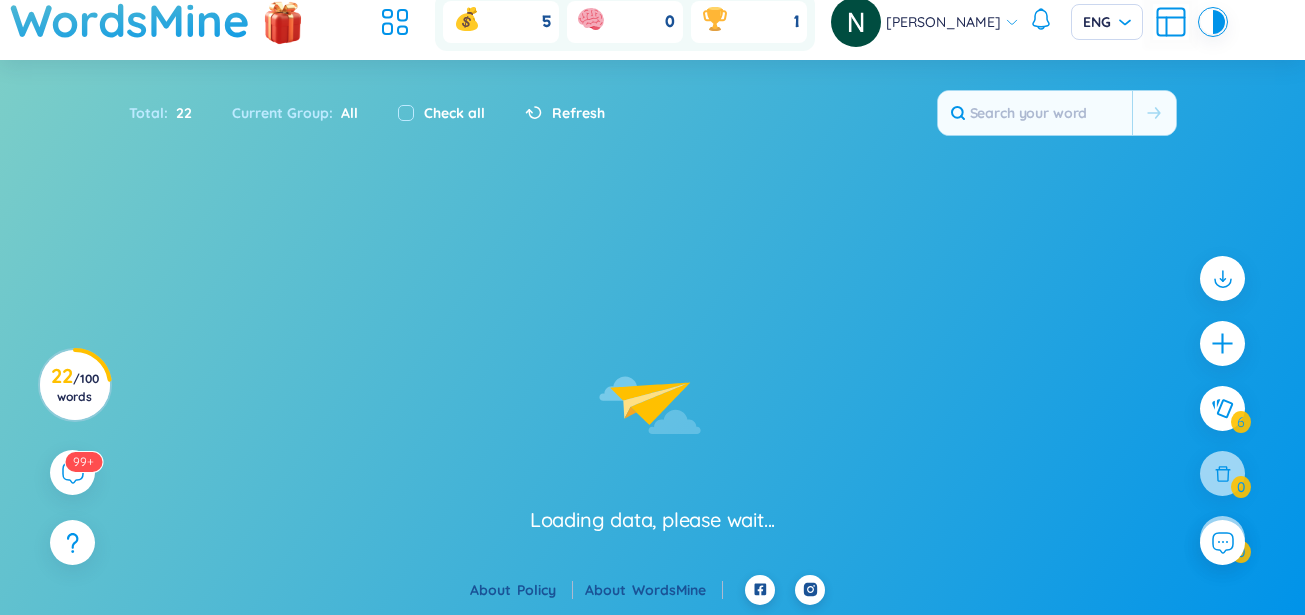 scroll, scrollTop: 336, scrollLeft: 0, axis: vertical 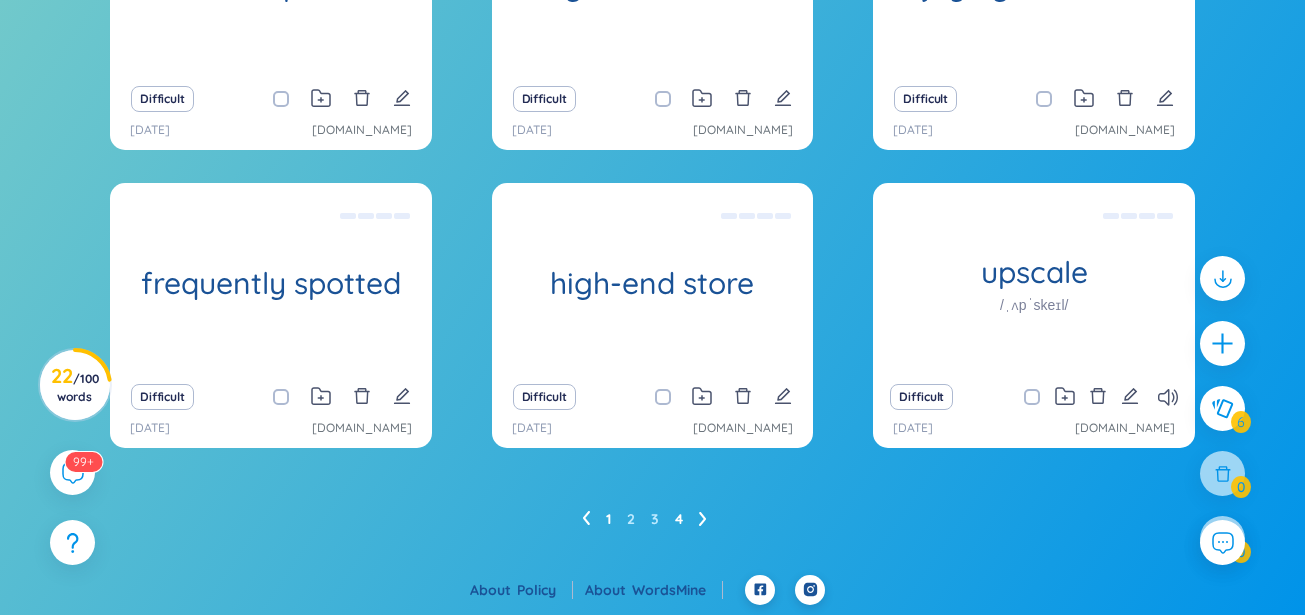 click on "4" at bounding box center [679, 519] 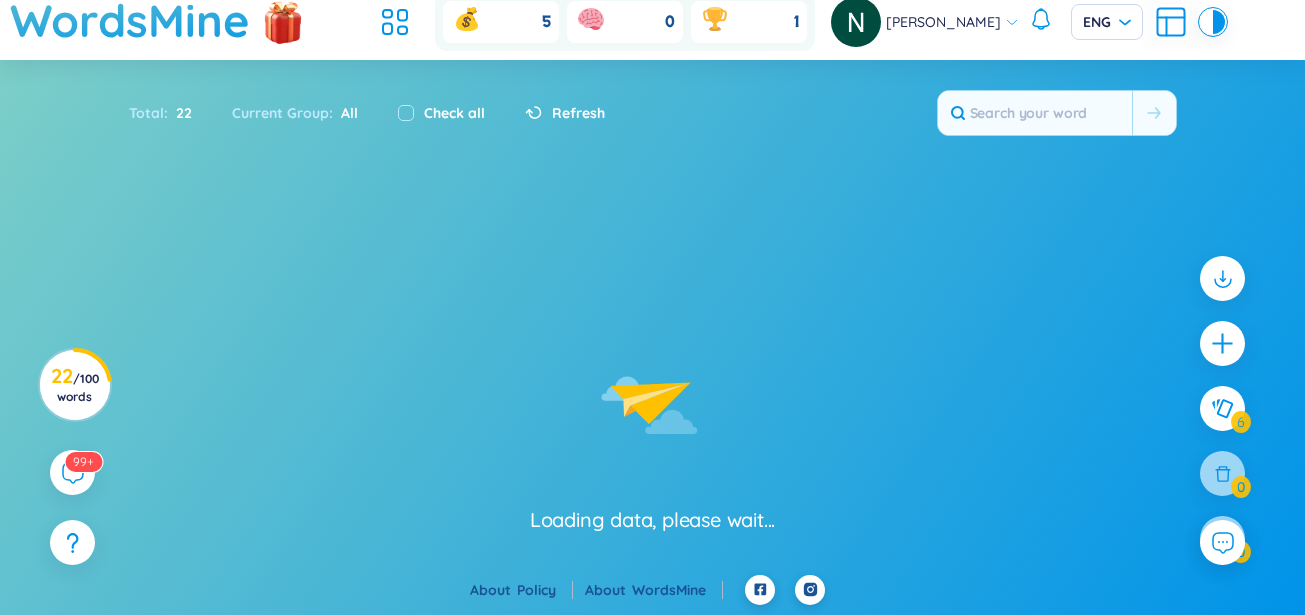 scroll, scrollTop: 336, scrollLeft: 0, axis: vertical 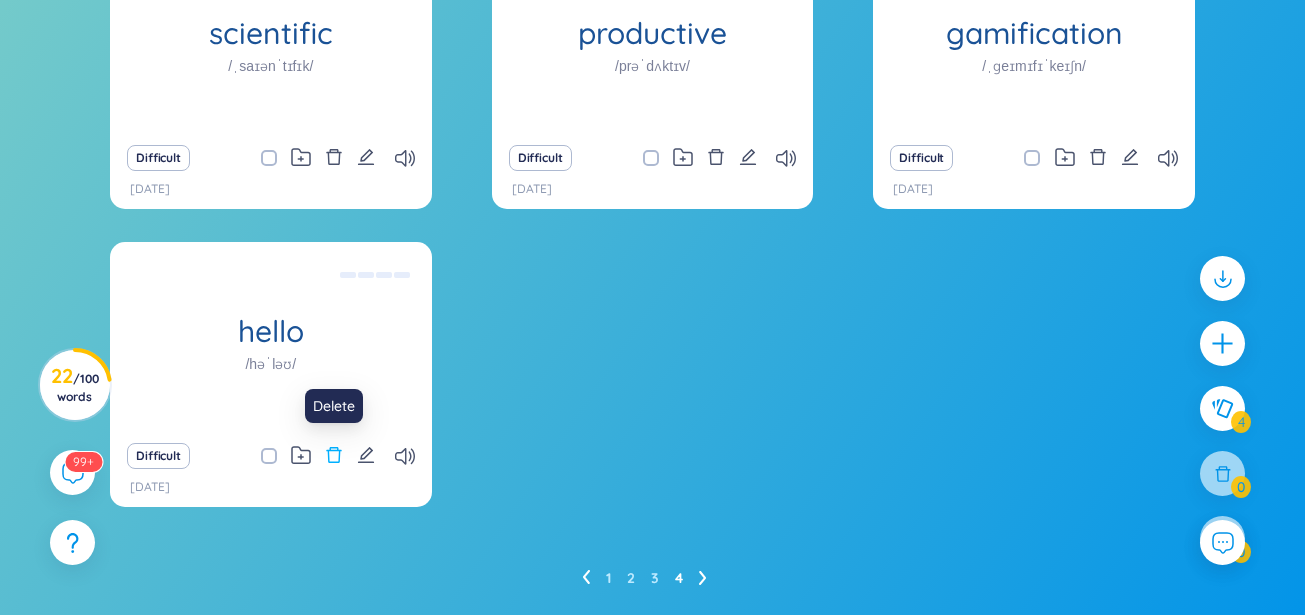 click 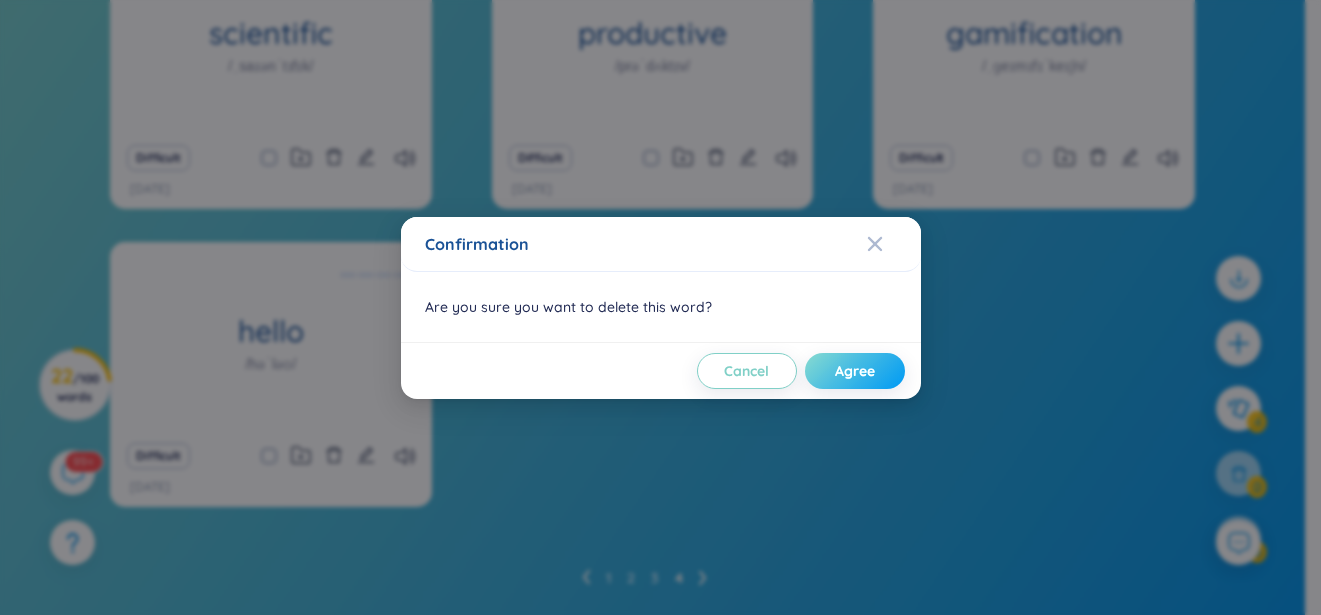 click on "Agree" at bounding box center [855, 371] 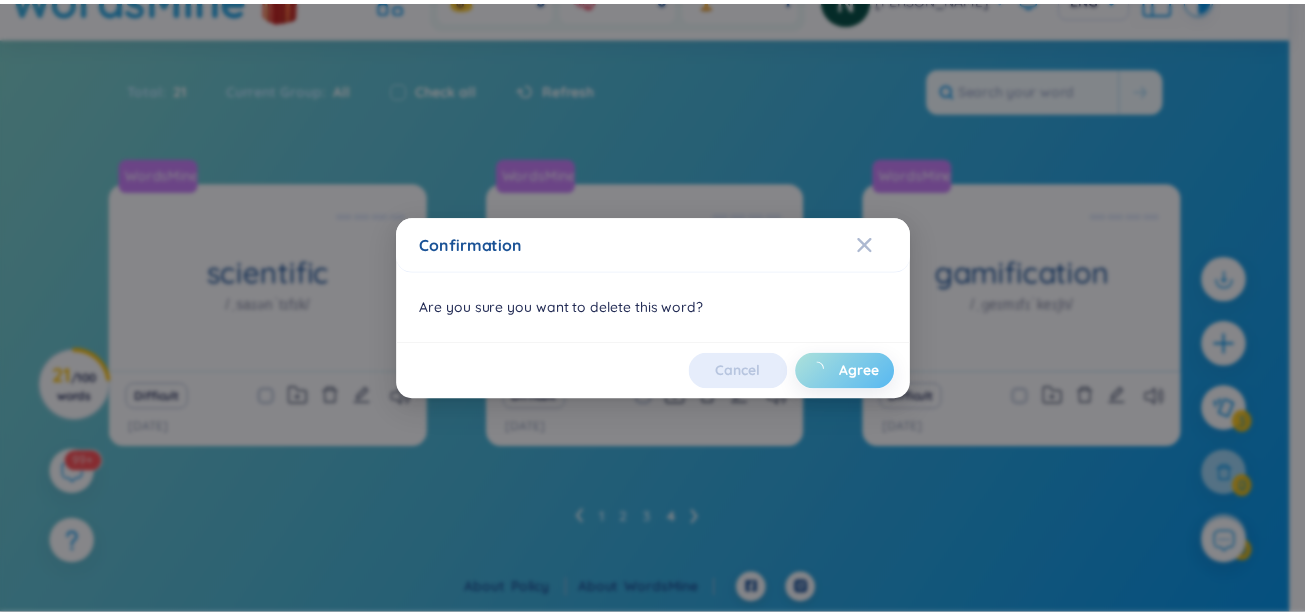 scroll, scrollTop: 38, scrollLeft: 0, axis: vertical 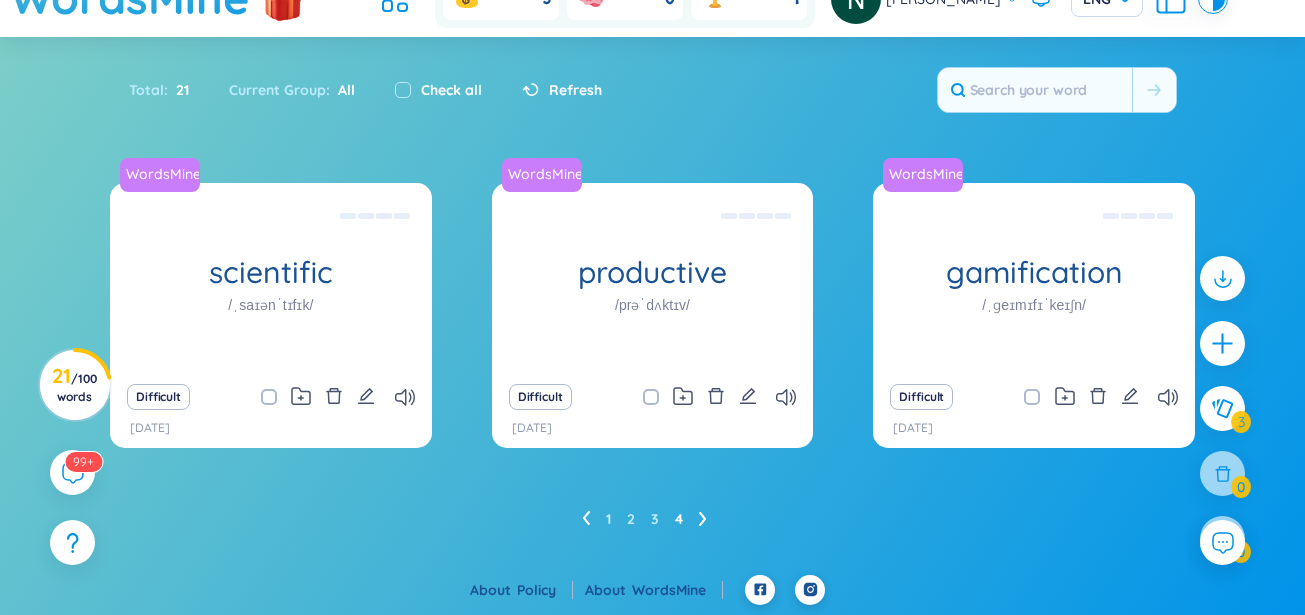 click 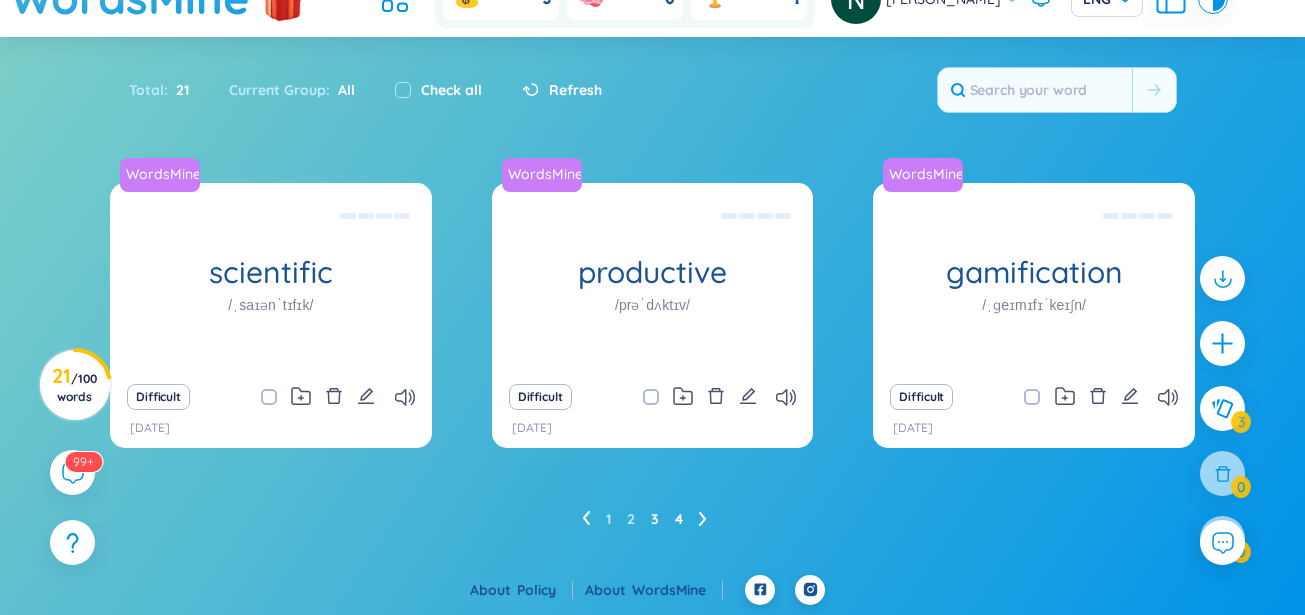 click on "3" at bounding box center (655, 519) 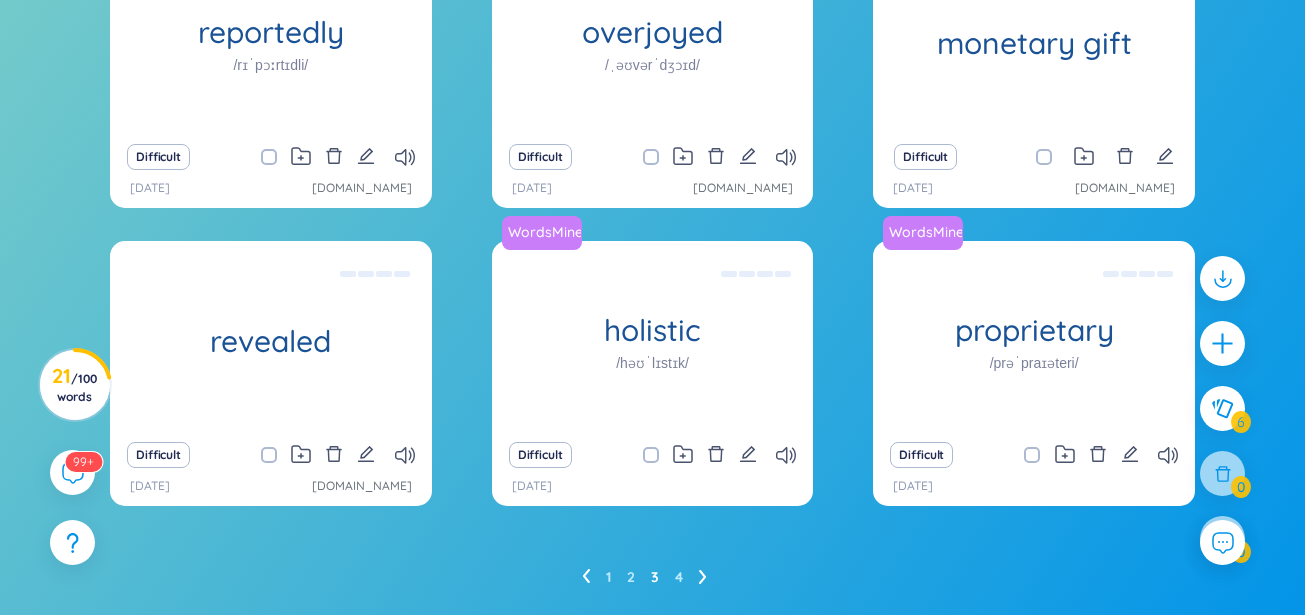 scroll, scrollTop: 336, scrollLeft: 0, axis: vertical 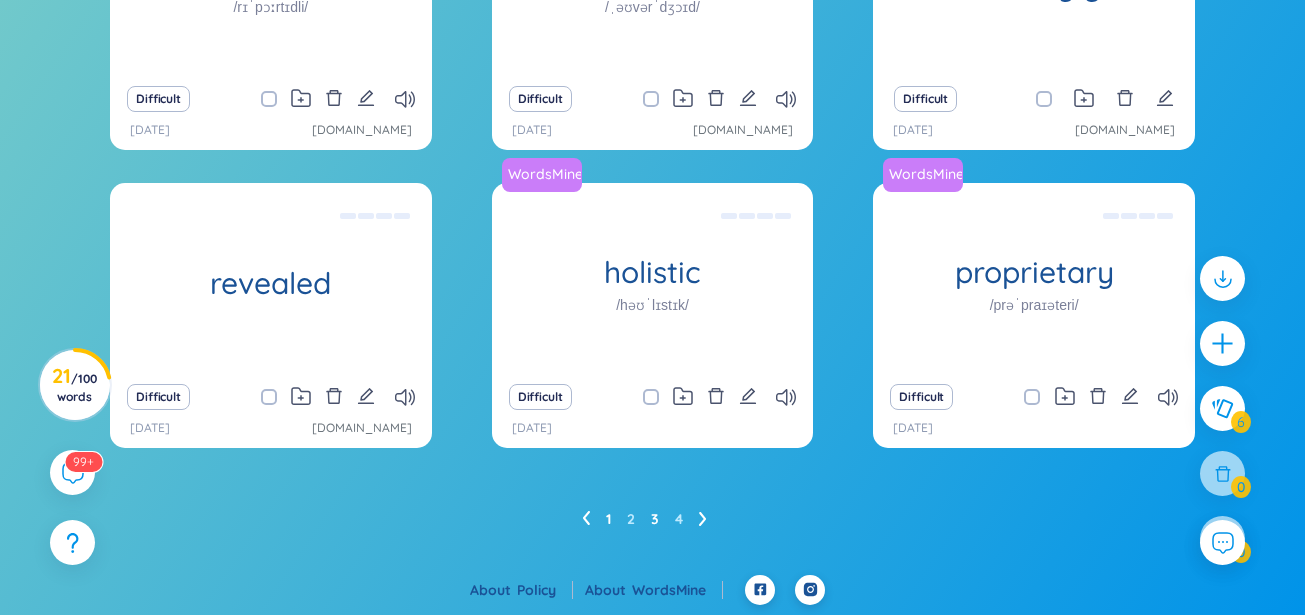 click on "1" at bounding box center (608, 519) 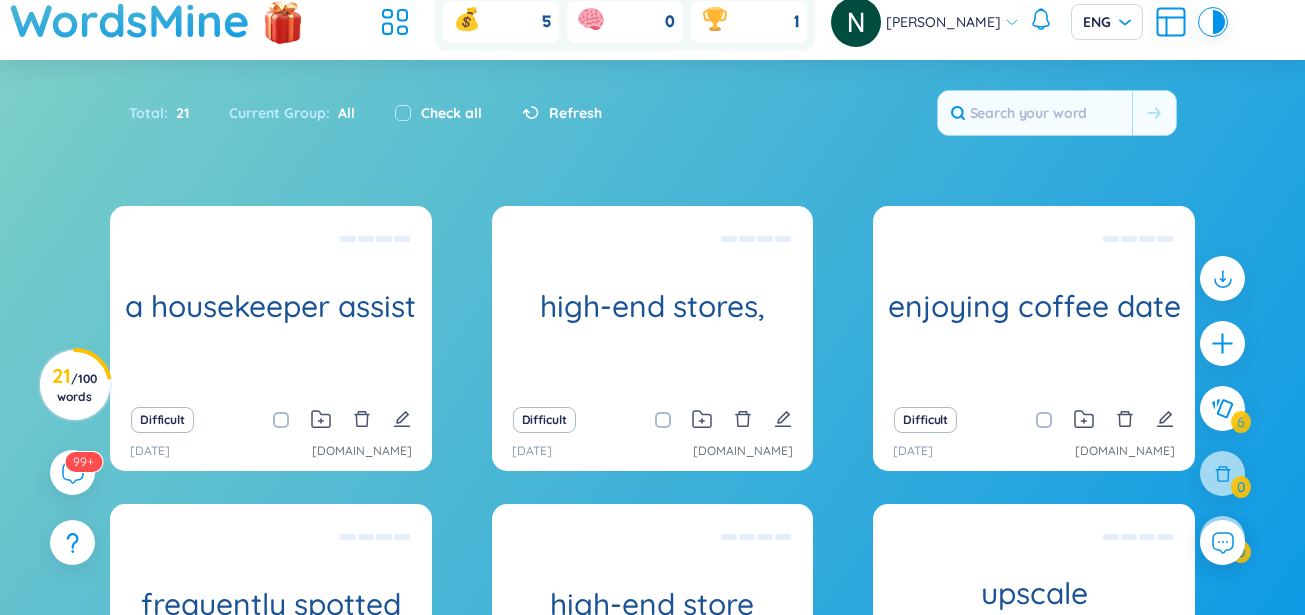 scroll, scrollTop: 336, scrollLeft: 0, axis: vertical 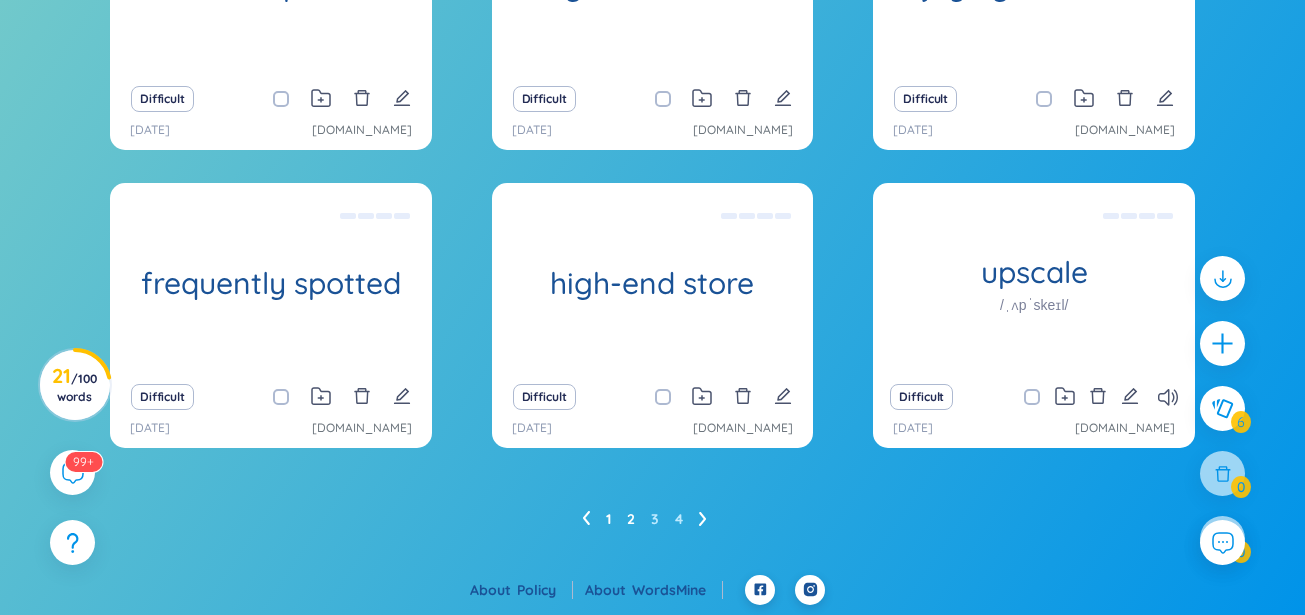 click on "2" at bounding box center [631, 519] 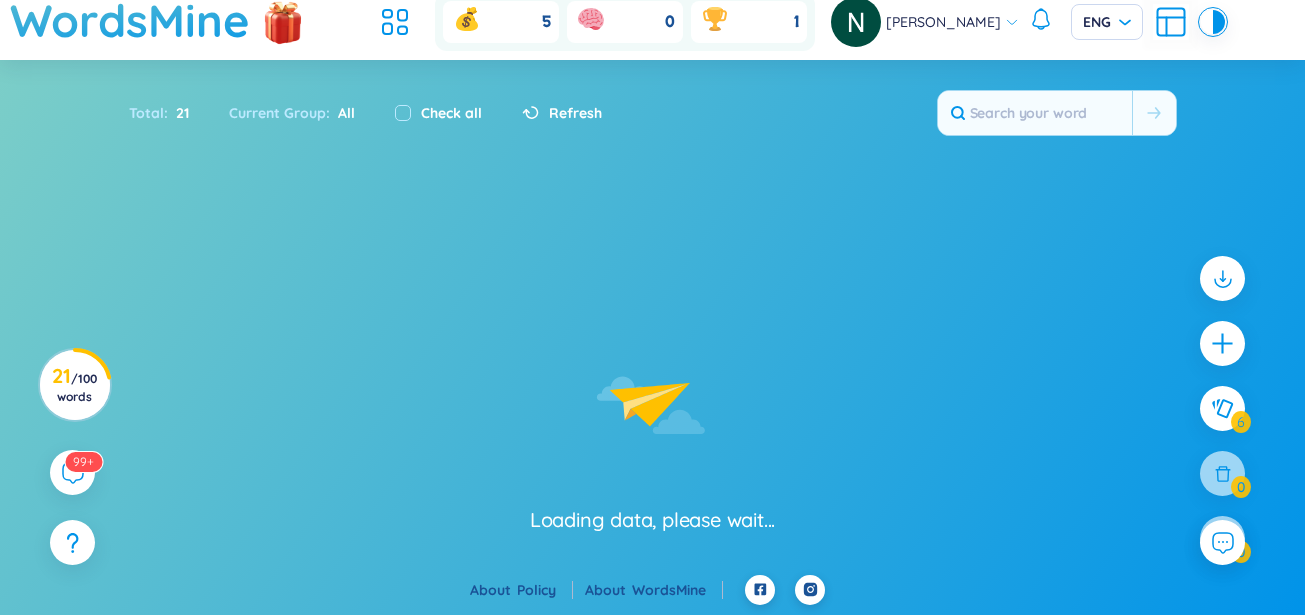scroll, scrollTop: 336, scrollLeft: 0, axis: vertical 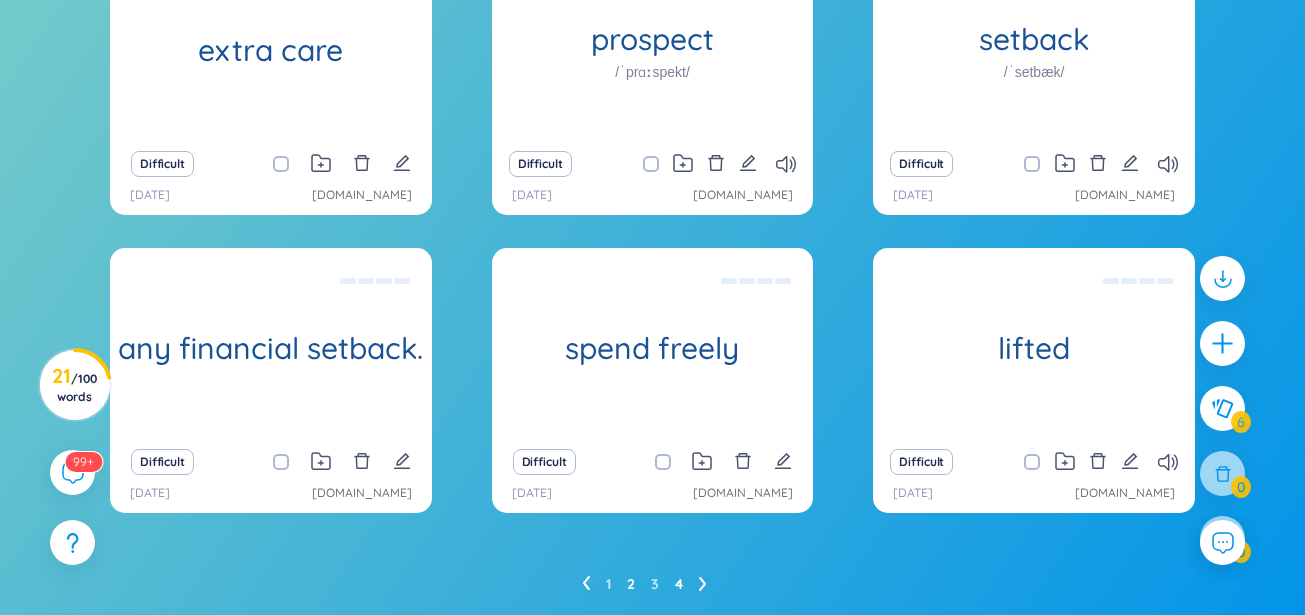 click on "4" at bounding box center (679, 584) 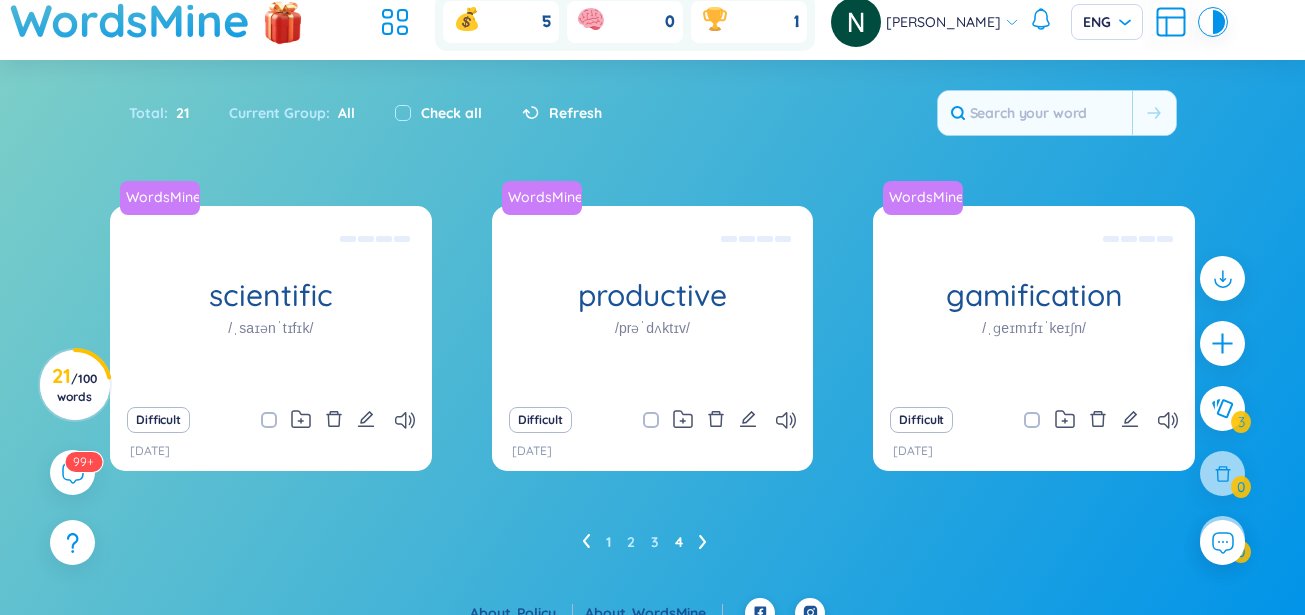 scroll, scrollTop: 38, scrollLeft: 0, axis: vertical 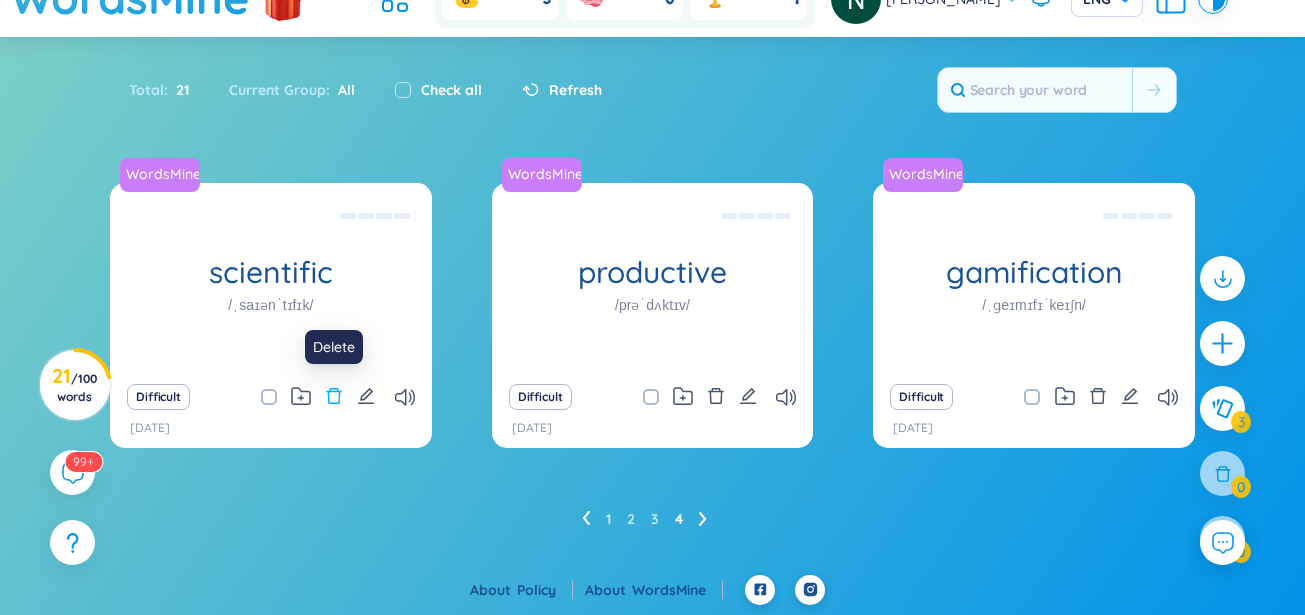 click 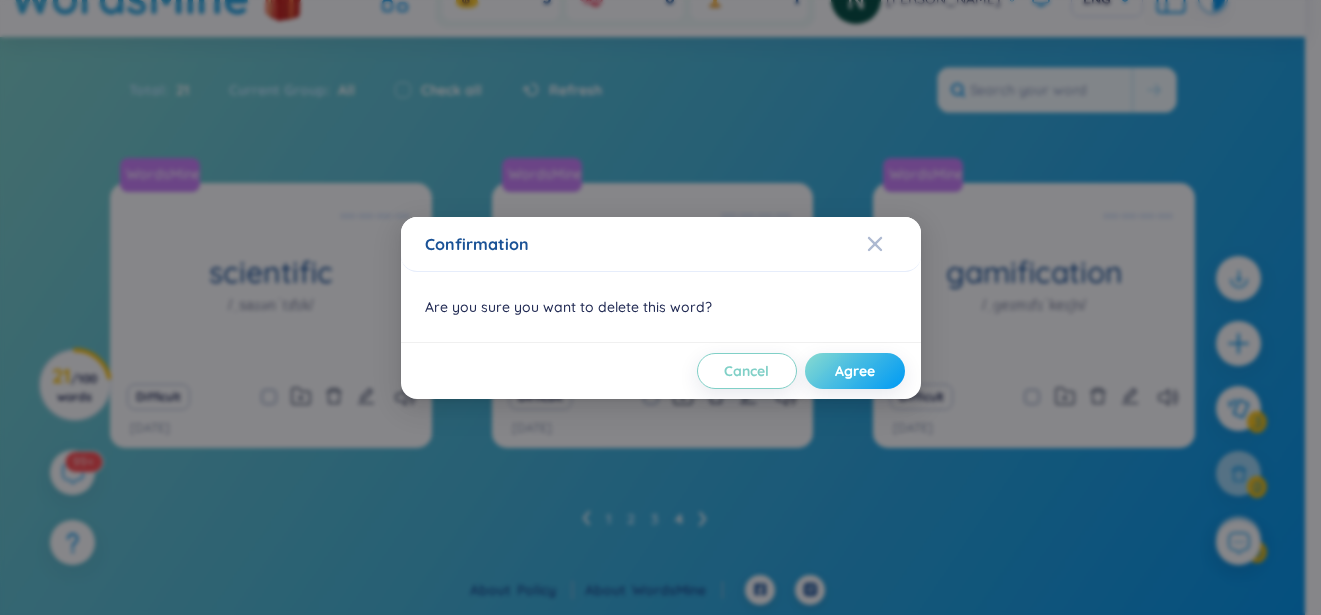 click on "Agree" at bounding box center [855, 371] 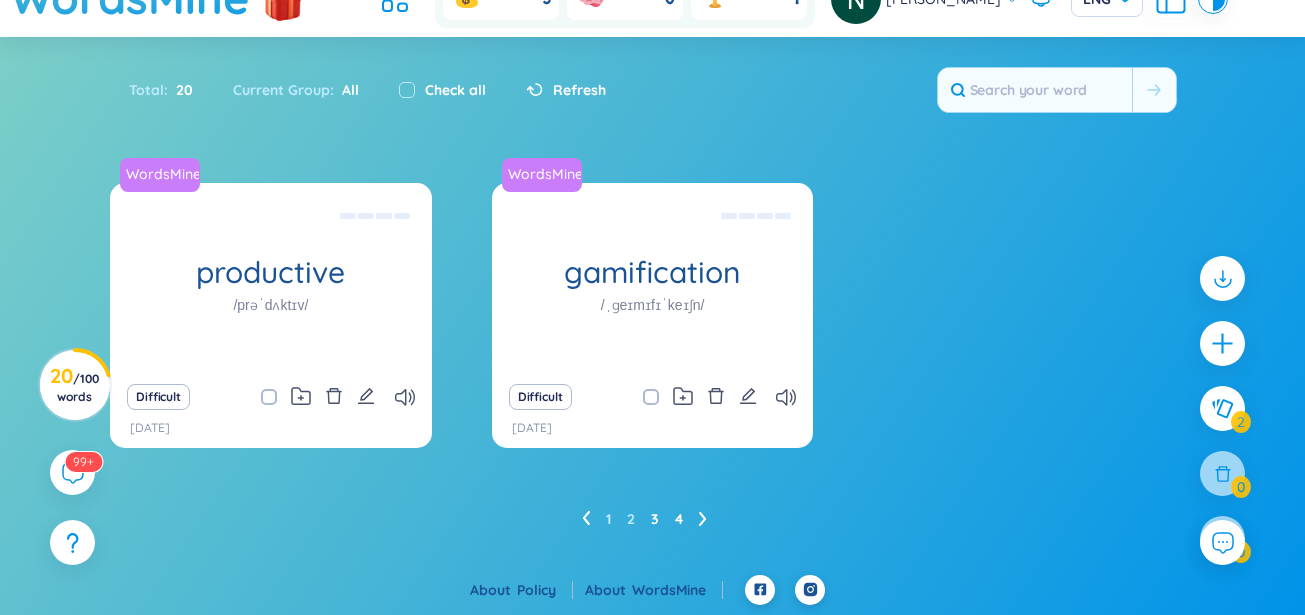 click on "3" at bounding box center [655, 519] 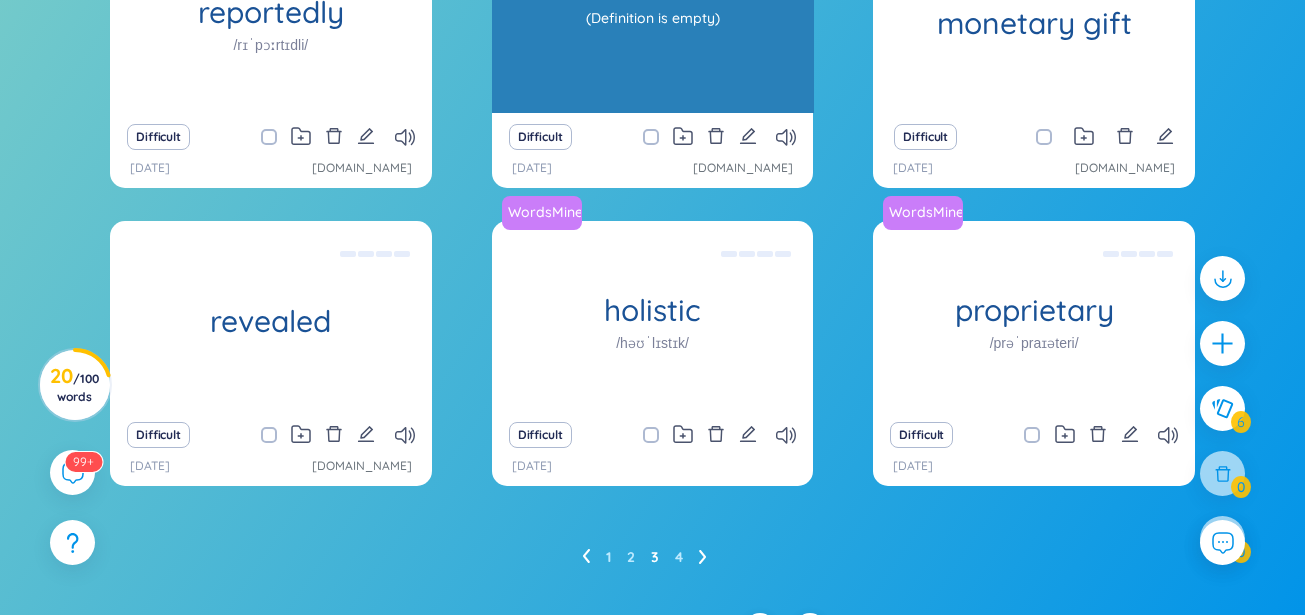 scroll, scrollTop: 336, scrollLeft: 0, axis: vertical 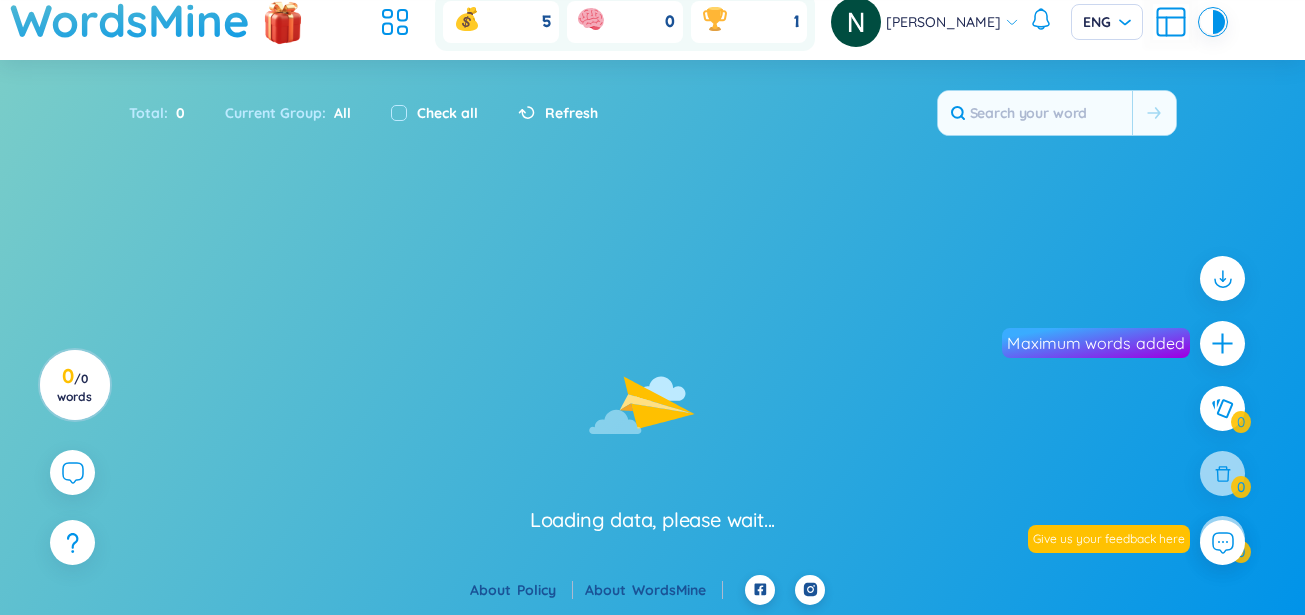 click 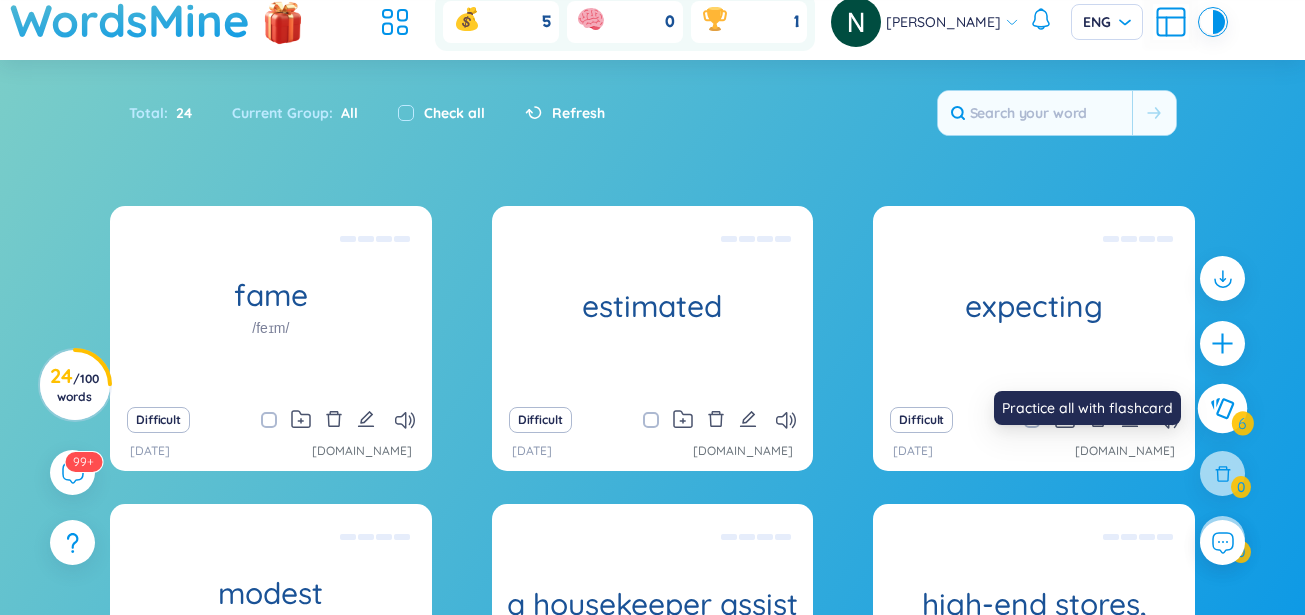 click 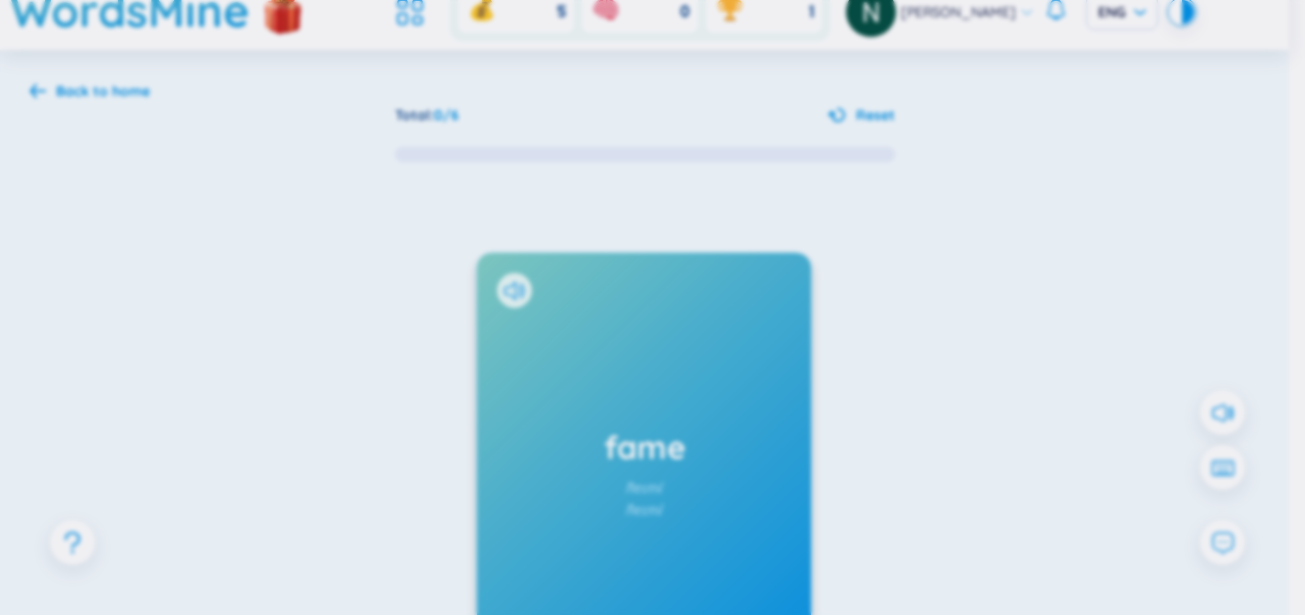 scroll, scrollTop: 0, scrollLeft: 0, axis: both 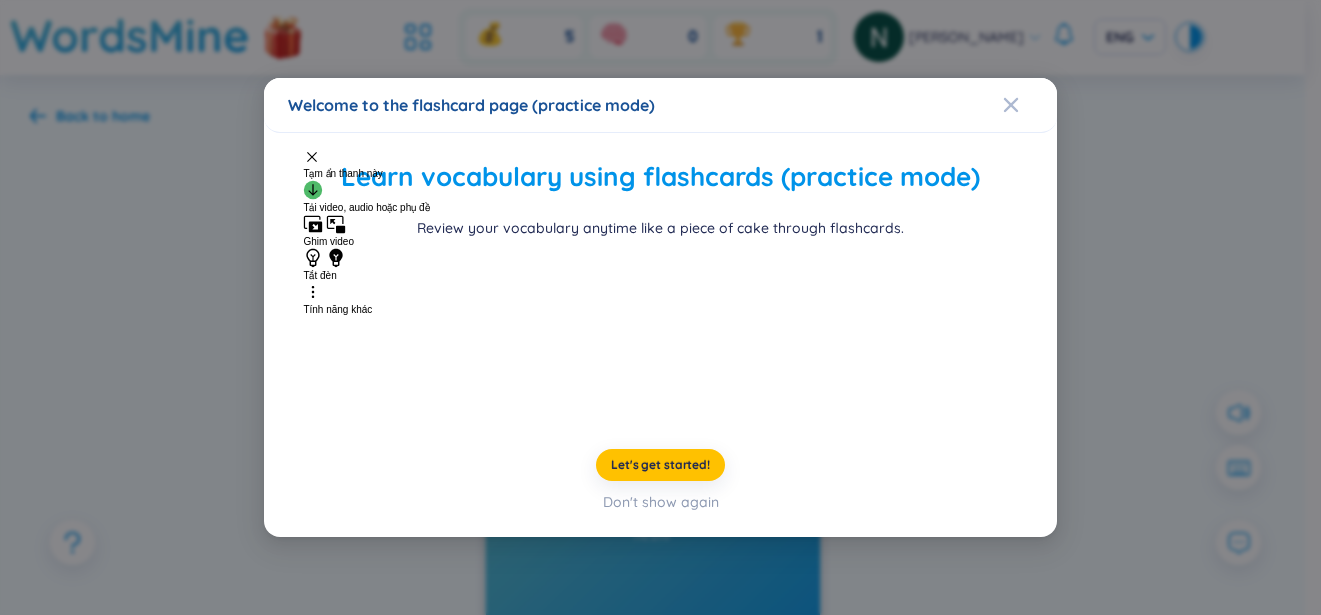 click on "Welcome to the flashcard page (practice mode) Learn vocabulary using flashcards (practice mode) Review your vocabulary anytime like a piece of cake through flashcards. Let's get started! Don't show again" at bounding box center [660, 307] 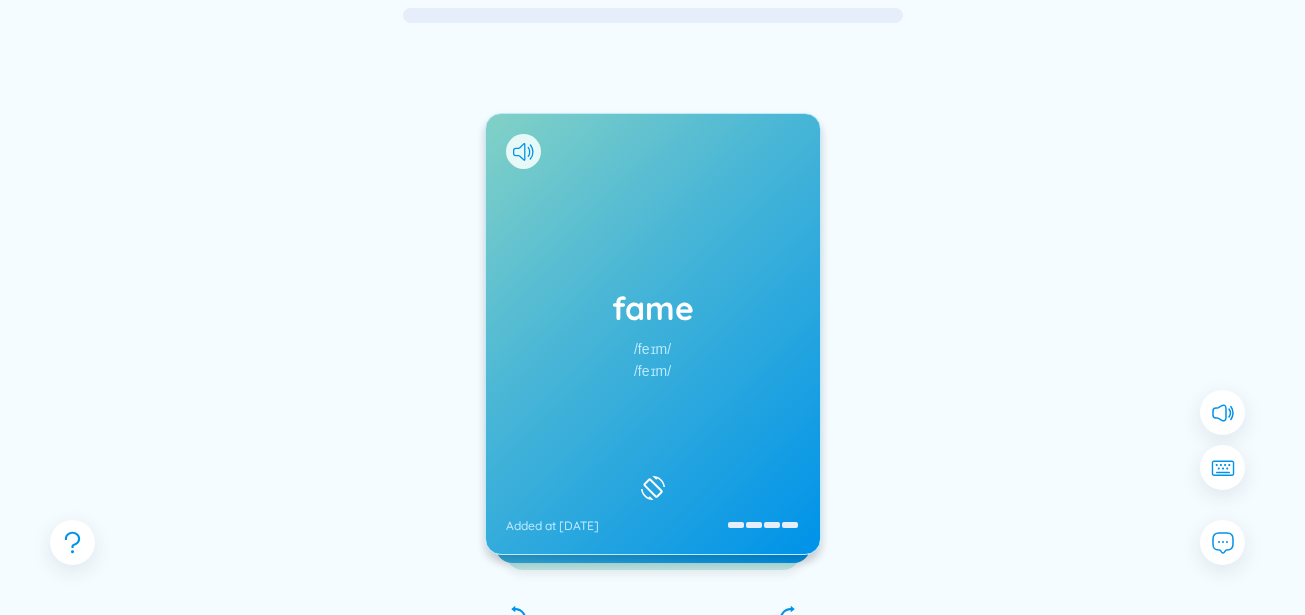 scroll, scrollTop: 174, scrollLeft: 0, axis: vertical 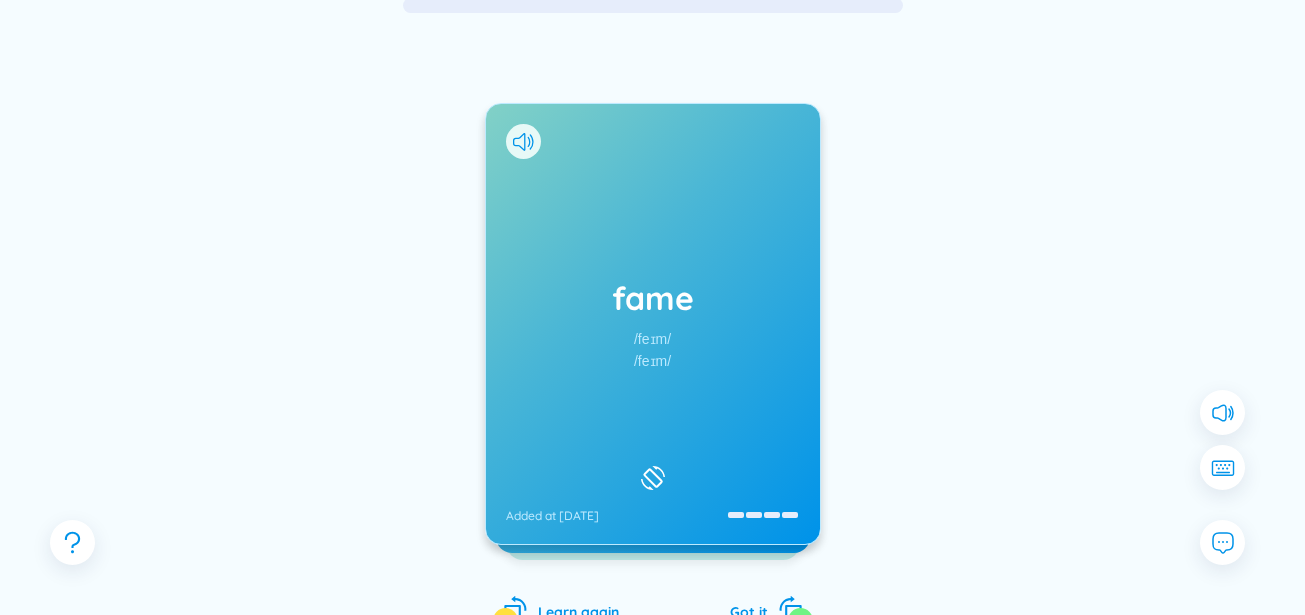click on "fame /feɪm/ /feɪm/ Added at 10/7/2025" at bounding box center (653, 324) 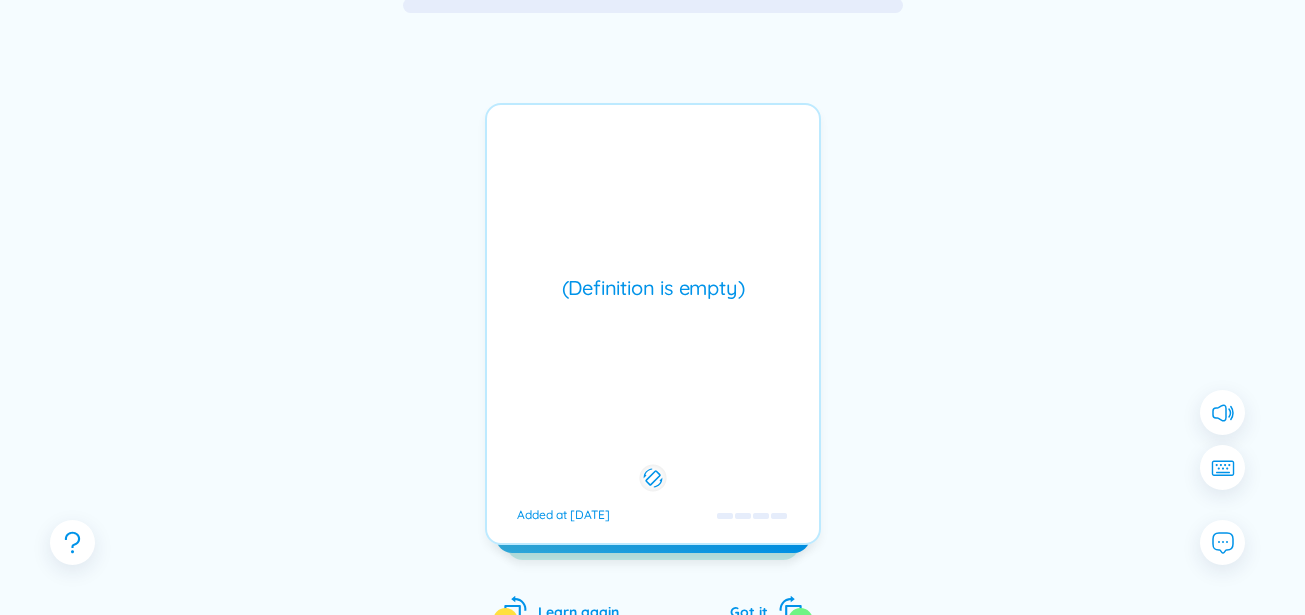 click on "(Definition is empty)" at bounding box center [653, 288] 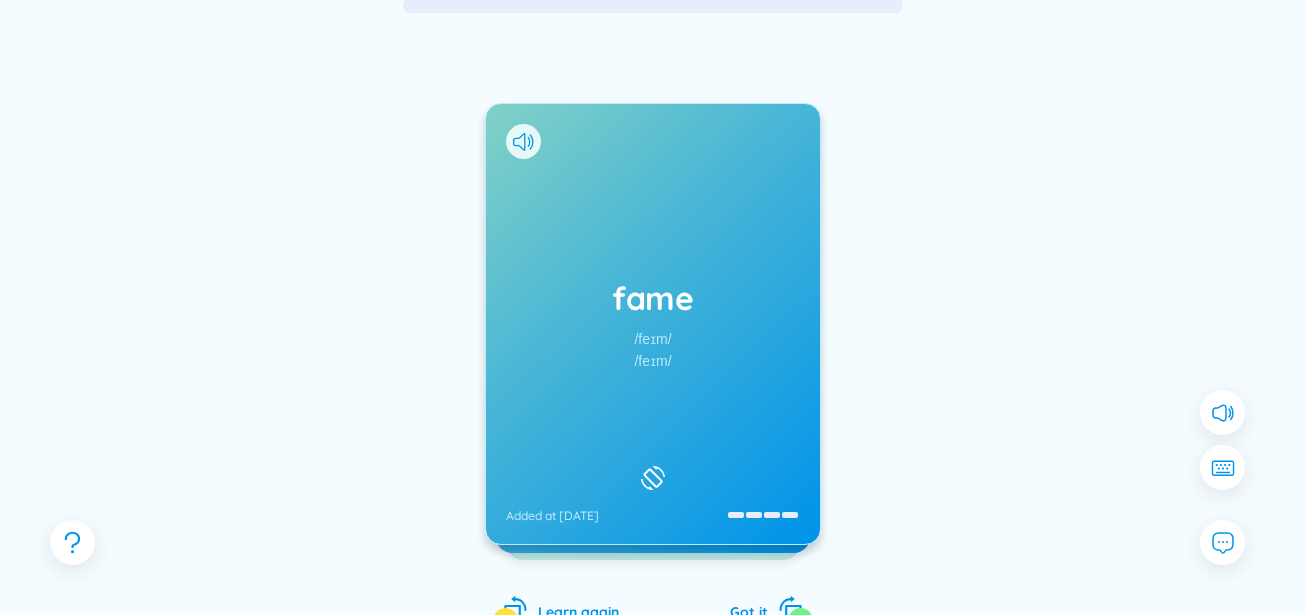click on "fame /feɪm/ /feɪm/ Added at 10/7/2025" at bounding box center (653, 324) 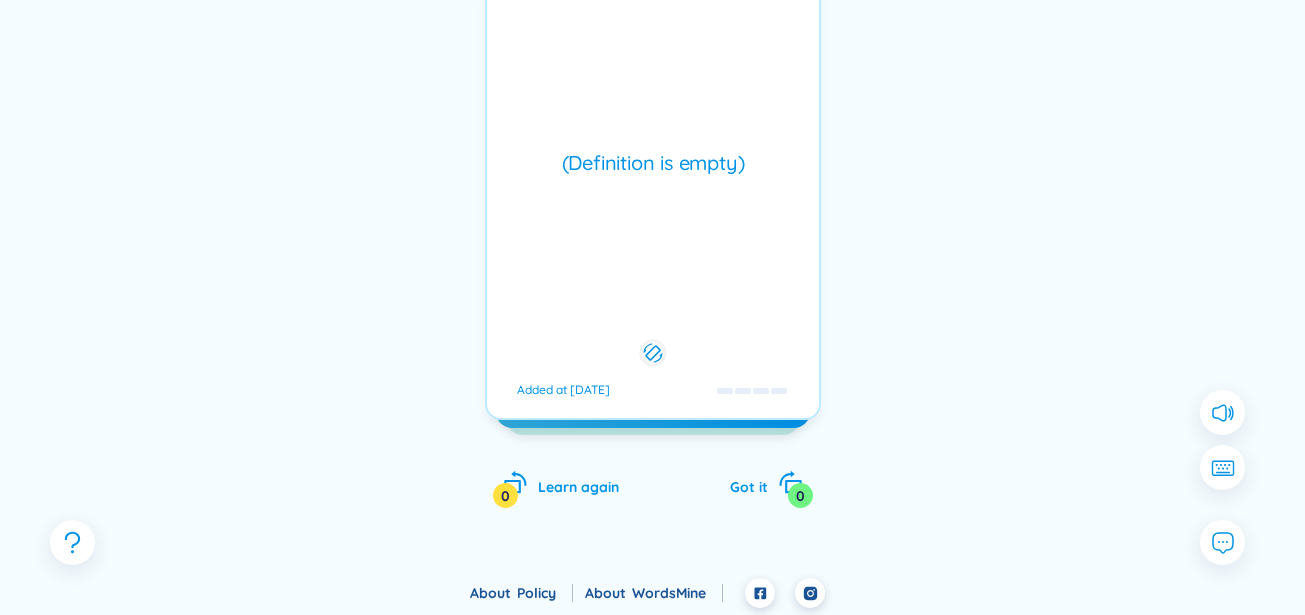 scroll, scrollTop: 302, scrollLeft: 0, axis: vertical 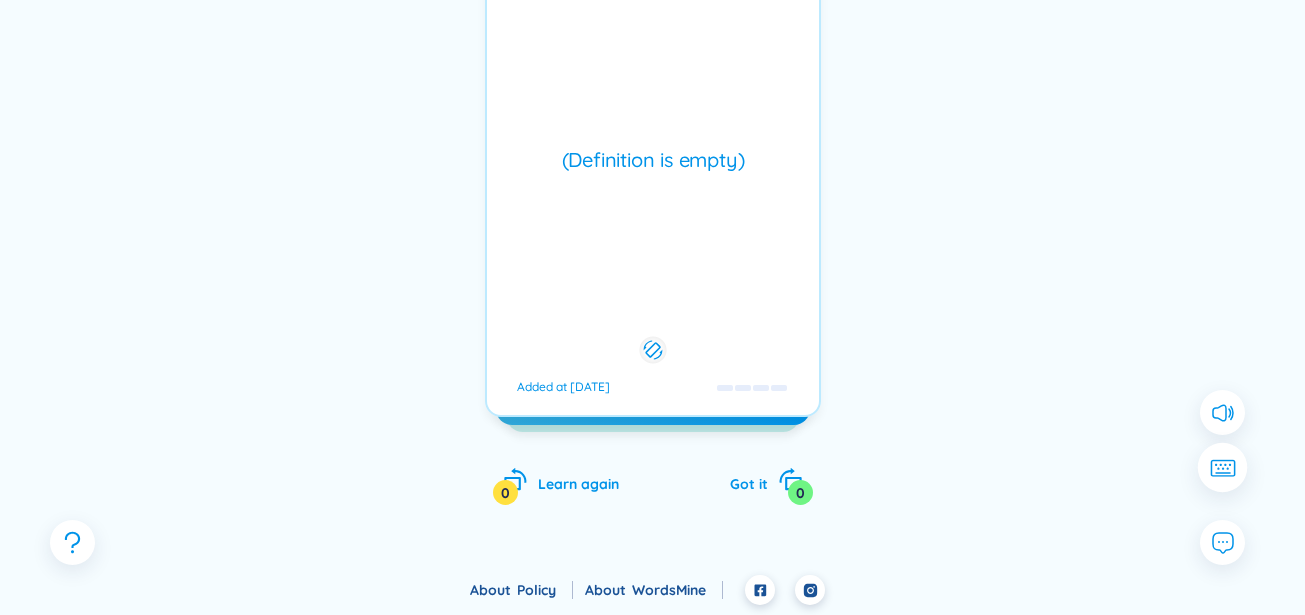 click 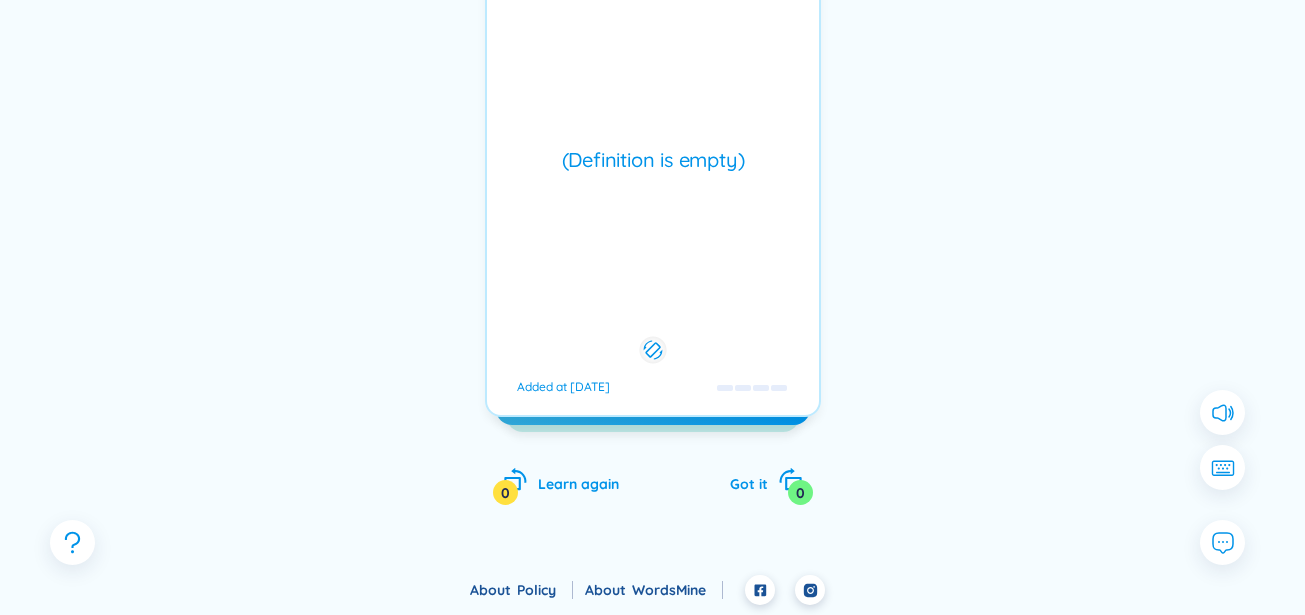 click on "fame /feɪm/ /feɪm/ Added at 10/7/2025 (Definition is empty) Added at 10/7/2025 estimated Learn again 0 Got it 0" at bounding box center [652, 216] 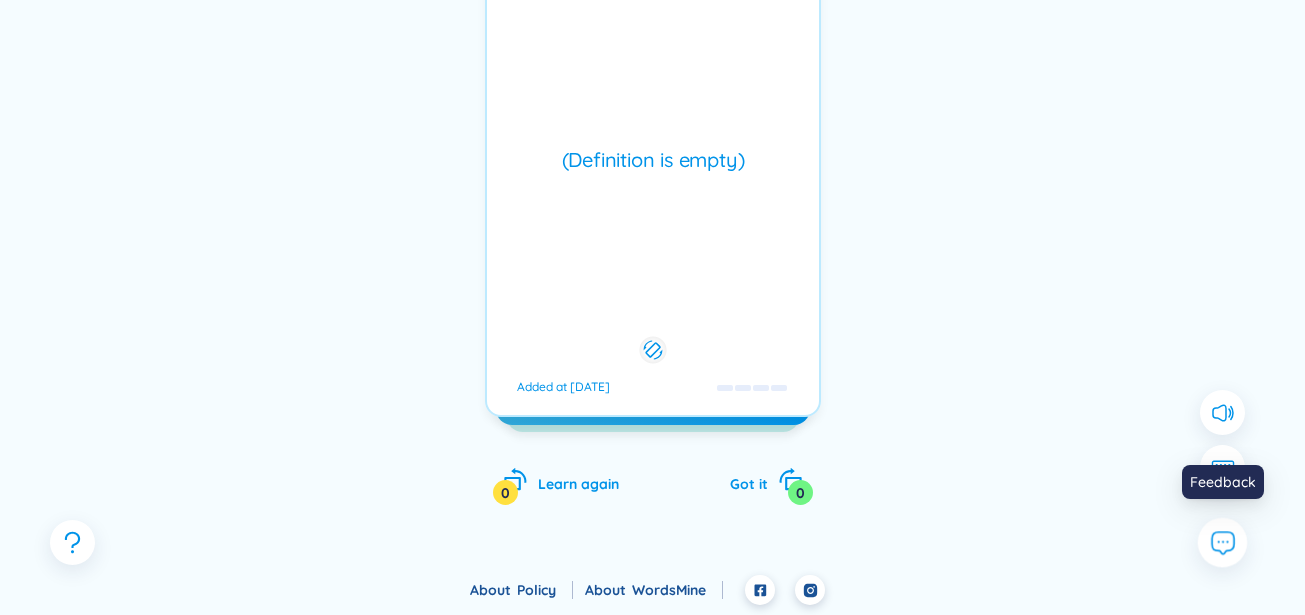 click 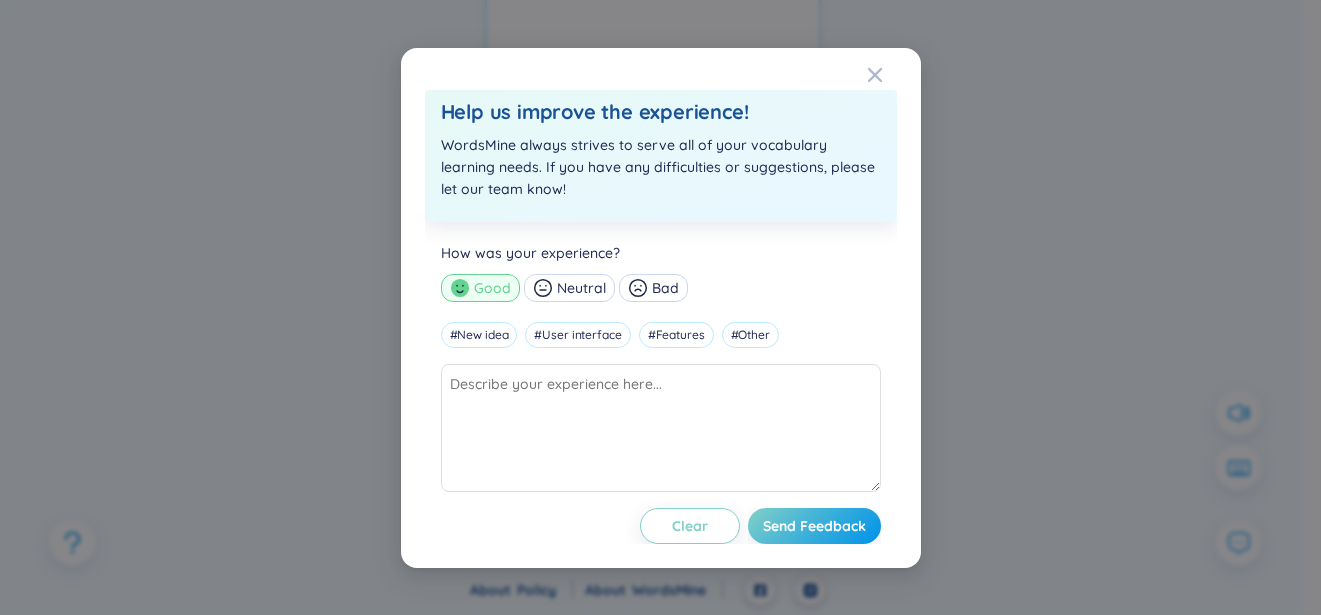click on "Help us improve the experience! WordsMine always strives to serve all of your vocabulary learning needs. If you have any difficulties or suggestions, please let our team know! How was your experience? Good Neutral Bad # New idea # User interface # Features # Other Clear Send Feedback" at bounding box center (660, 307) 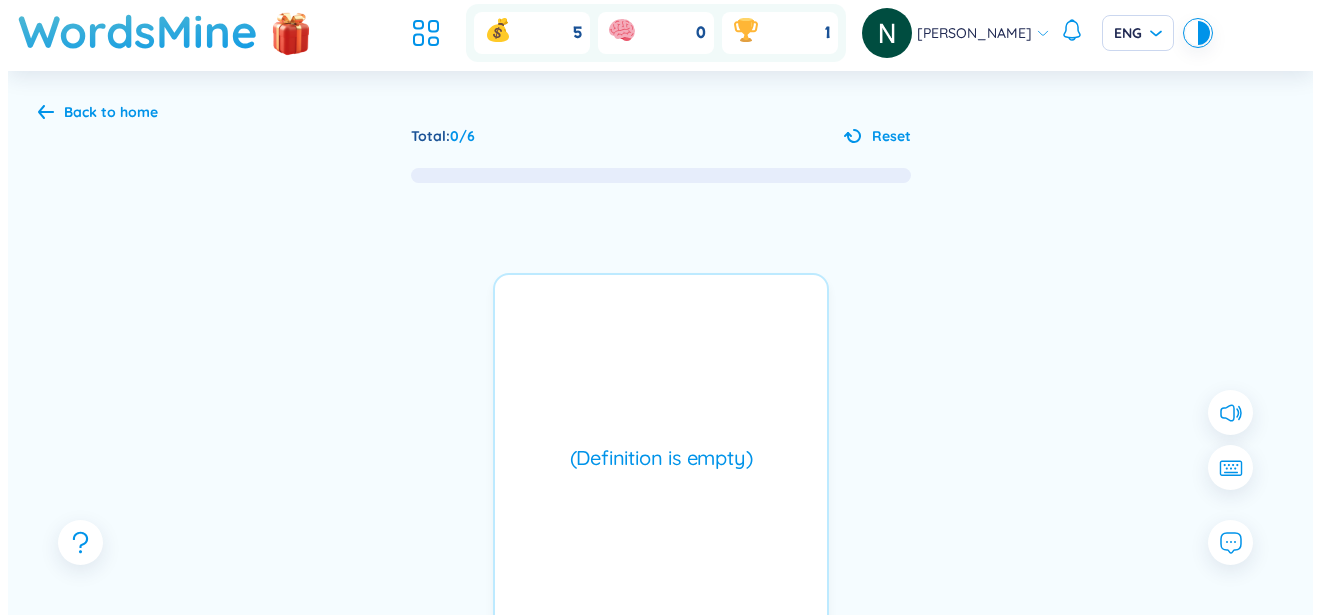 scroll, scrollTop: 0, scrollLeft: 0, axis: both 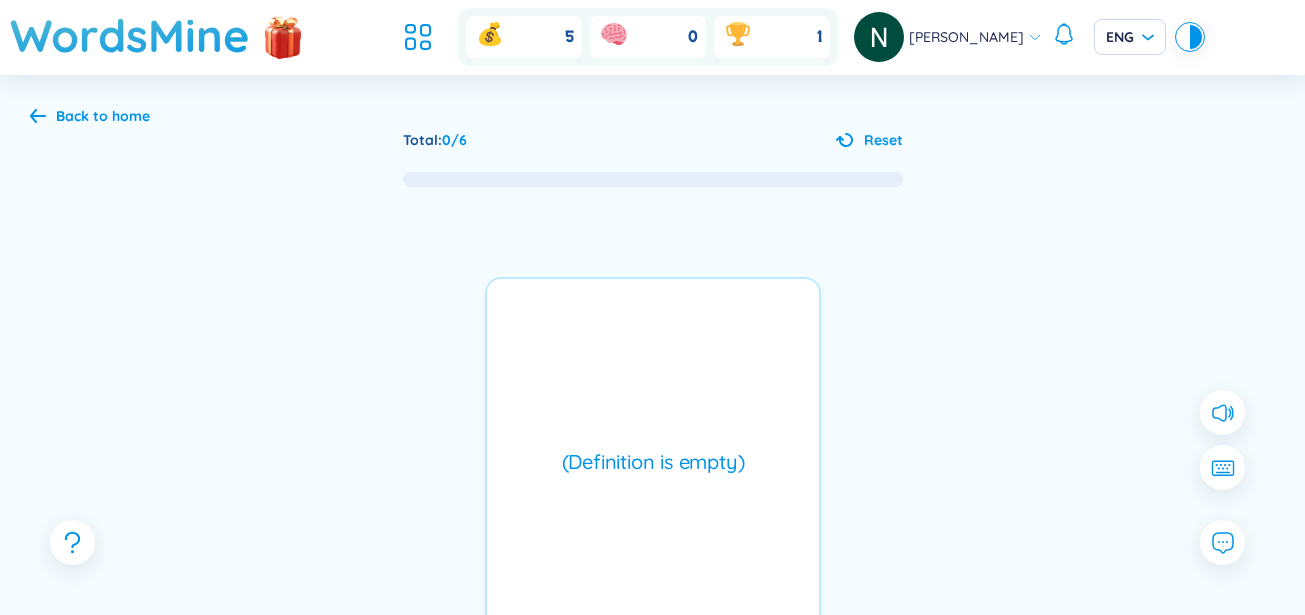 click 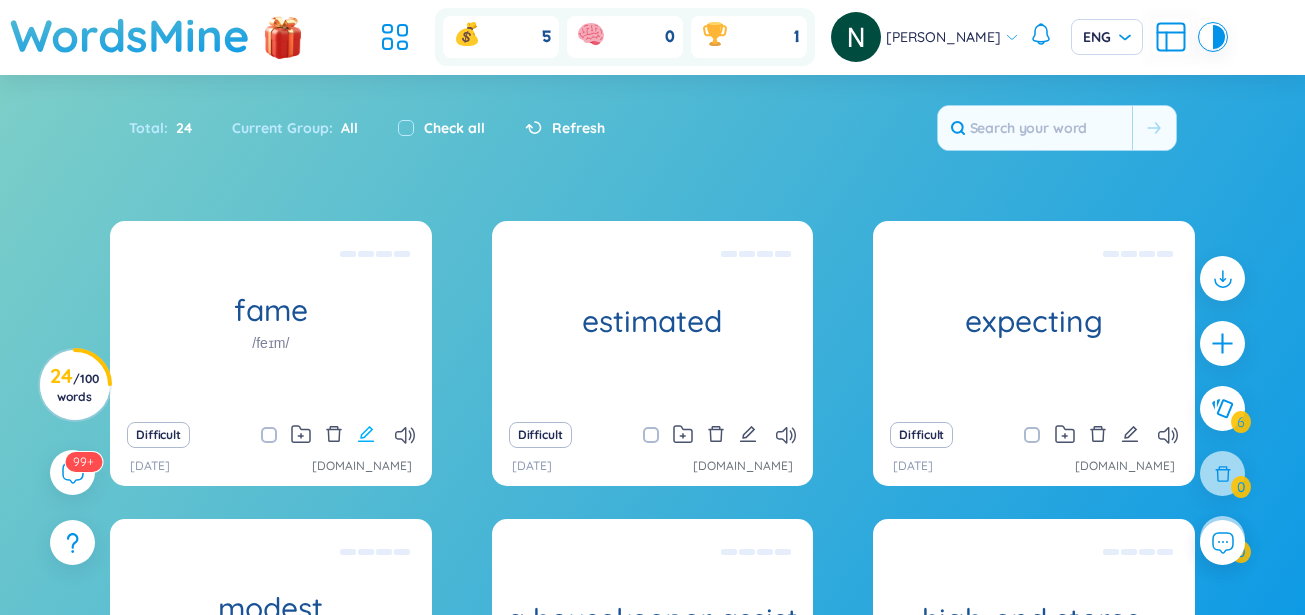 click 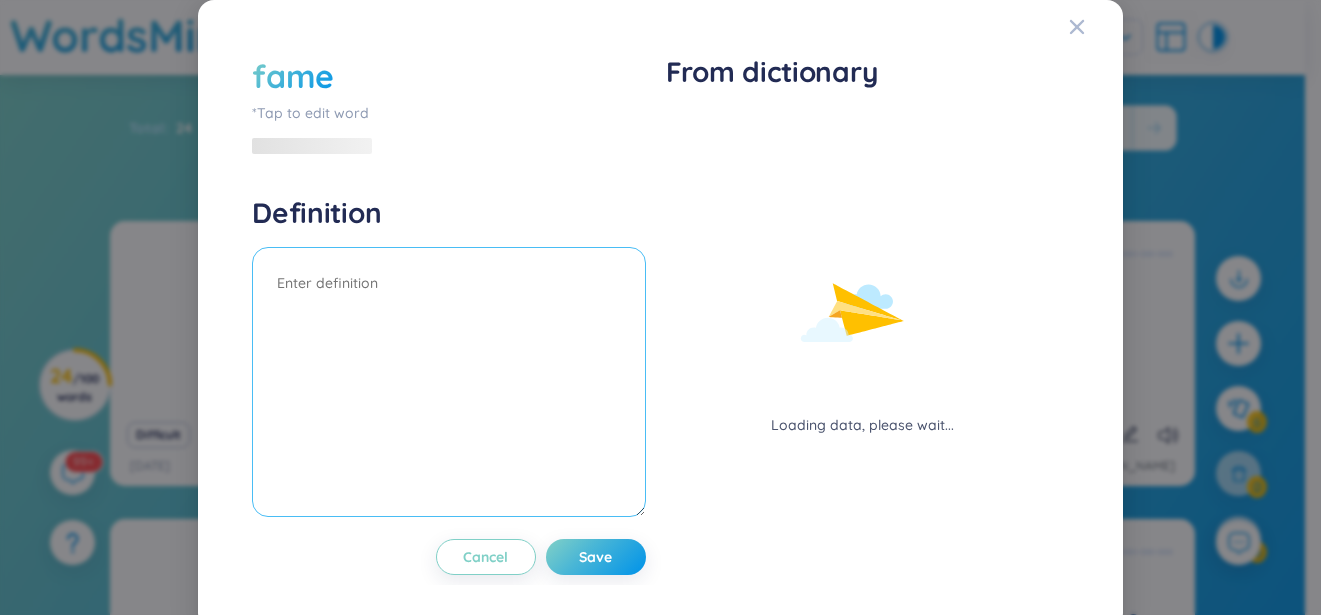 click at bounding box center [448, 382] 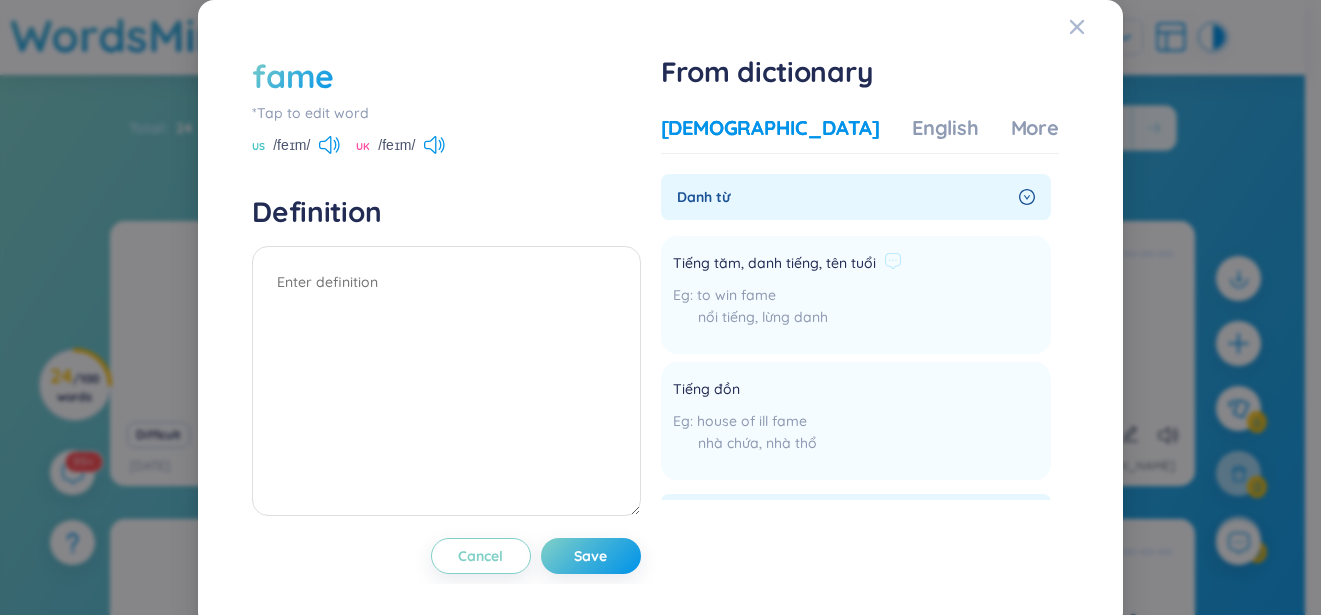 click on "Tiếng tăm, danh tiếng, tên tuổi" at bounding box center [774, 264] 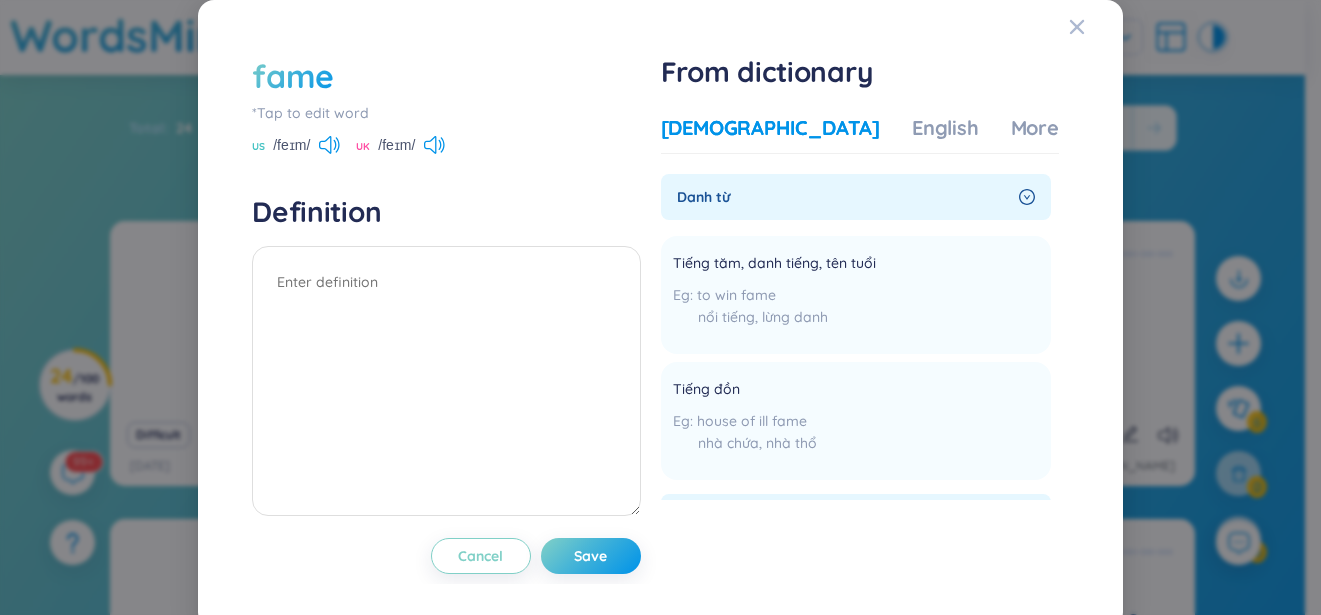 click on "Vietnamese" at bounding box center (770, 128) 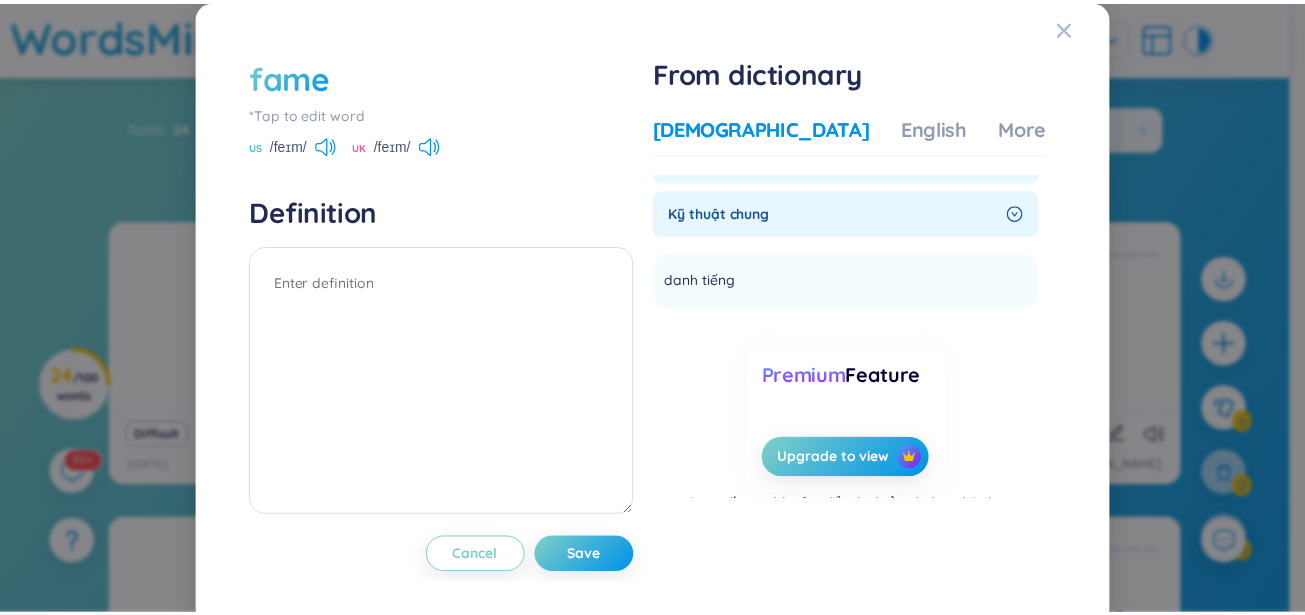 scroll, scrollTop: 0, scrollLeft: 0, axis: both 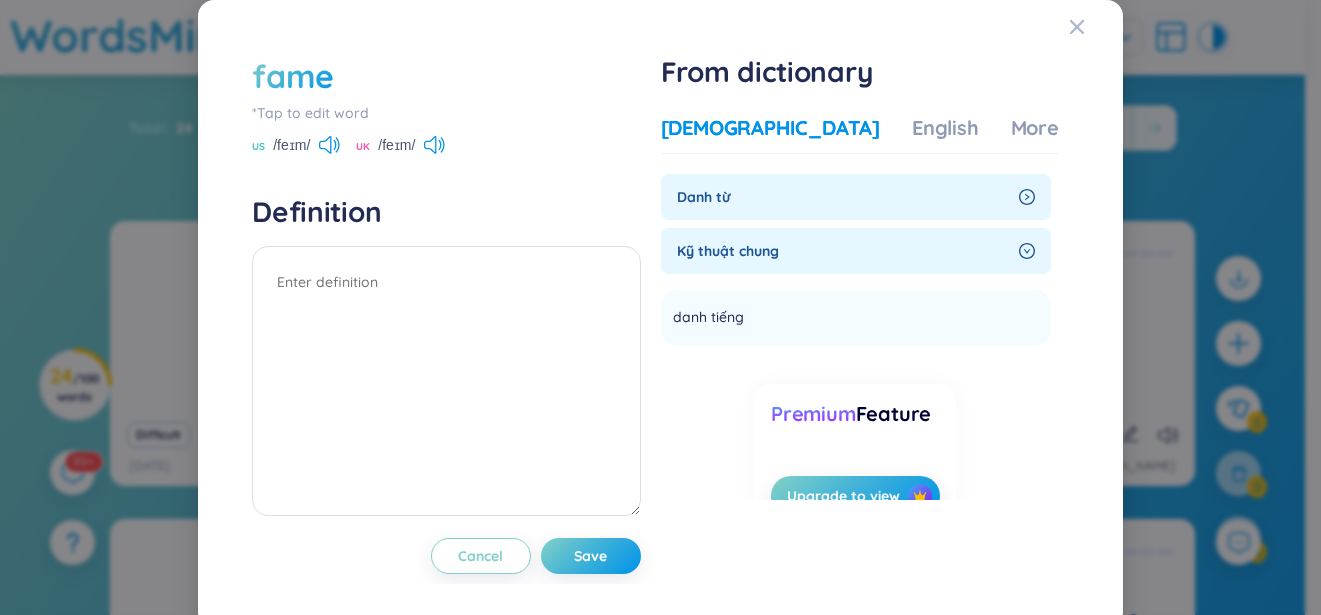 click 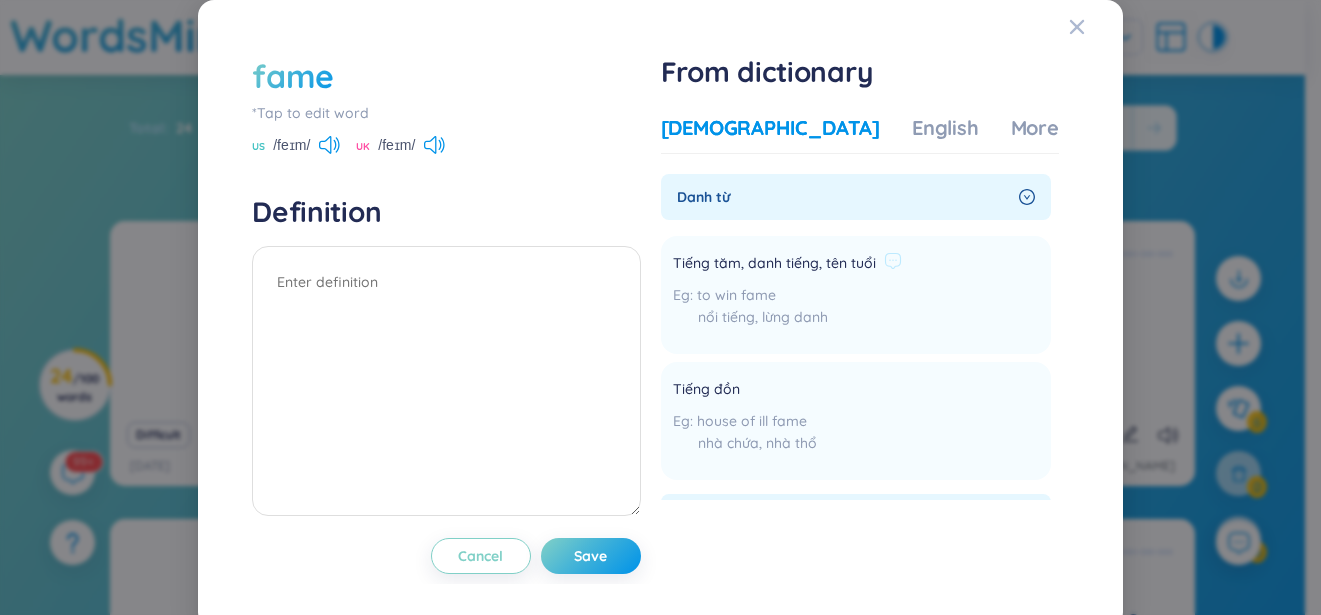 drag, startPoint x: 909, startPoint y: 280, endPoint x: 860, endPoint y: 283, distance: 49.09175 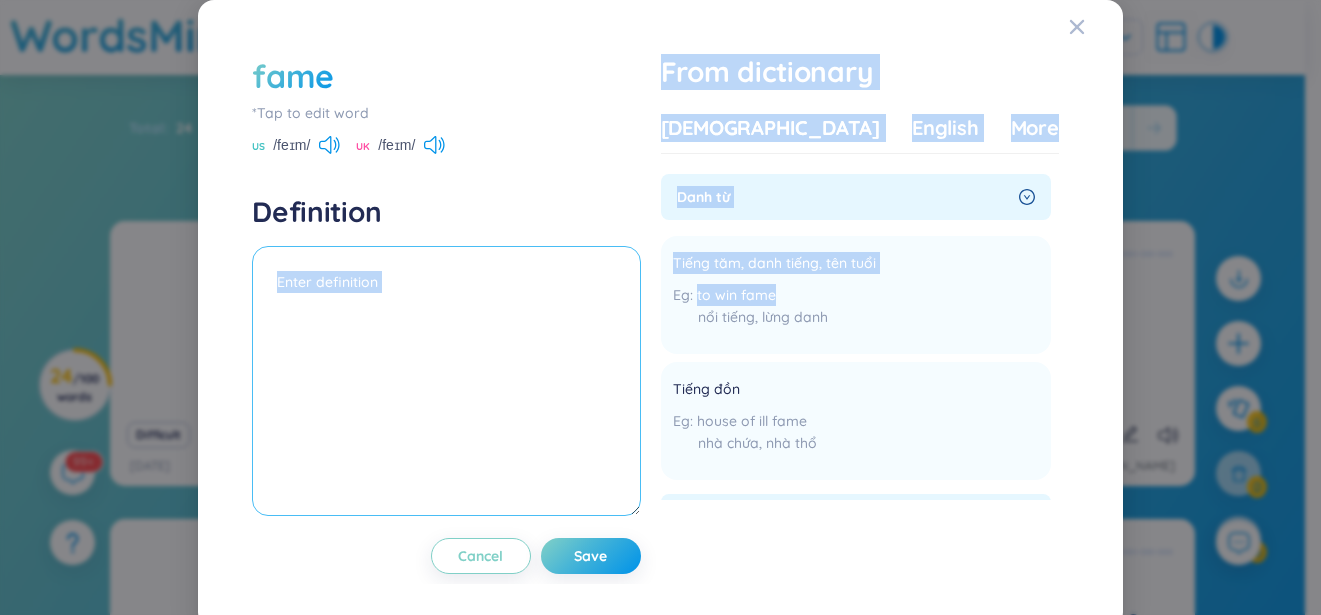 drag, startPoint x: 860, startPoint y: 283, endPoint x: 467, endPoint y: 314, distance: 394.22076 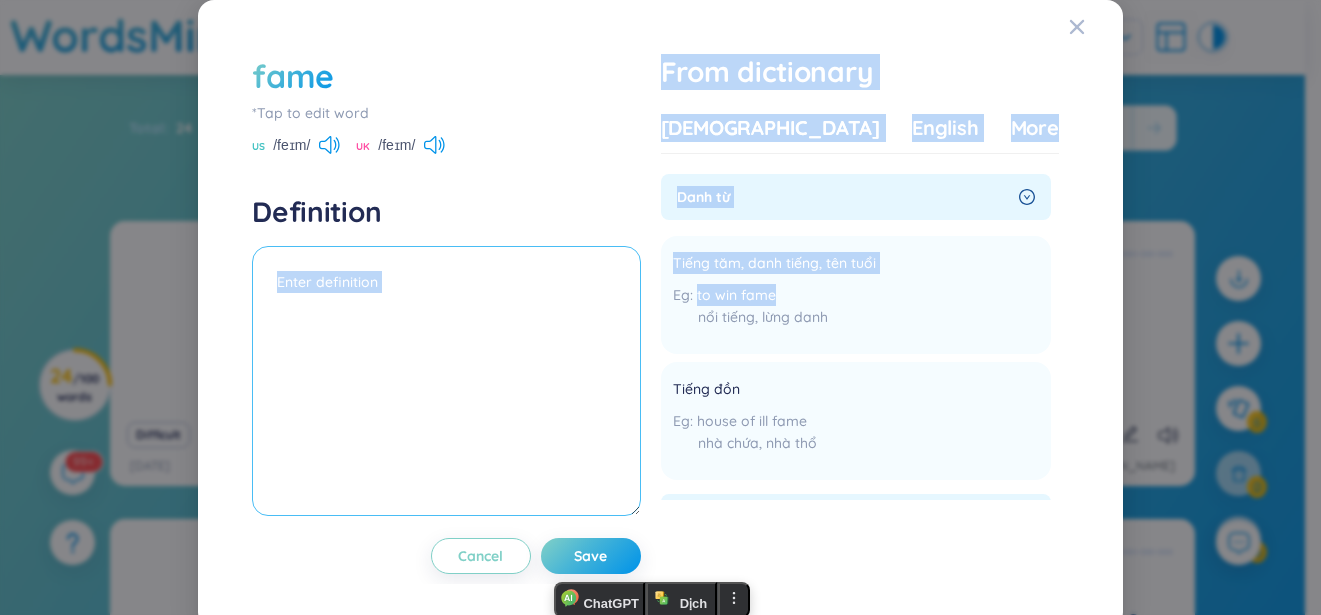 click at bounding box center (446, 381) 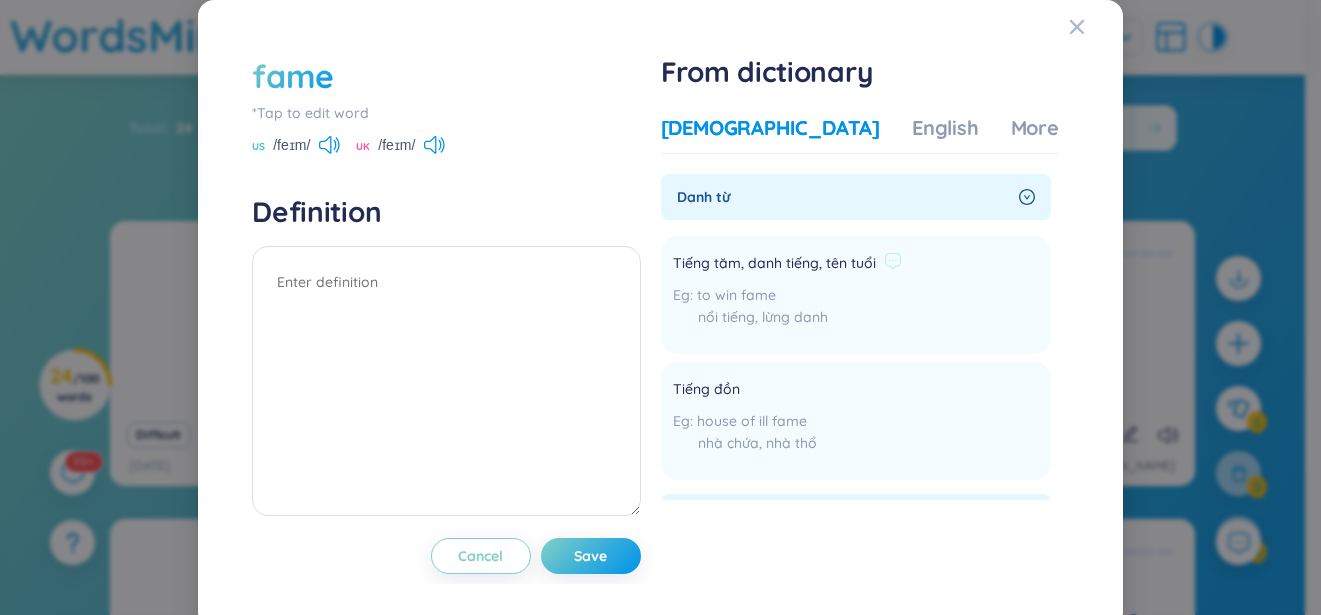 click on "to win fame nổi tiếng, lừng danh" at bounding box center [787, 311] 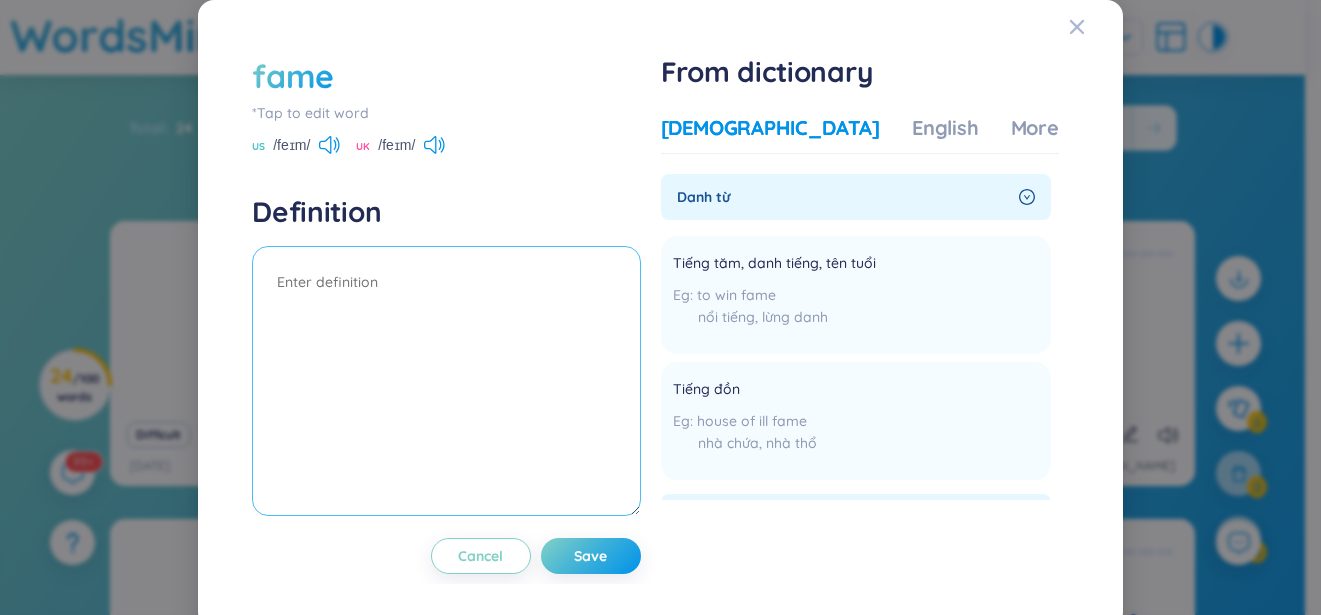 click at bounding box center (446, 381) 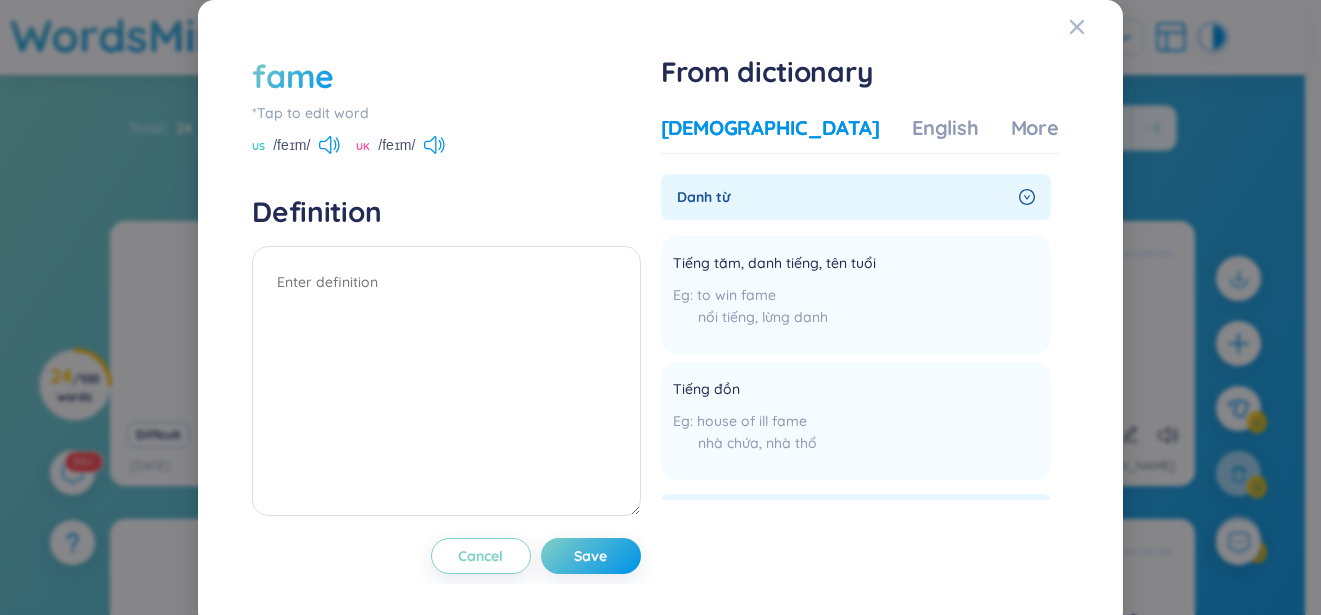 click on "fame *Tap to edit word US /feɪm/ UK /feɪm/ Definition Cancel Save From dictionary Vietnamese English More examples Danh từ Tiếng tăm, danh tiếng, tên tuổi to win fame nổi tiếng, lừng danh Add Tiếng đồn house of ill fame nhà chứa, nhà thổ Add Kỹ thuật chung danh tiếng Add Premium  Feature Upgrade to view Nâng cấp tài khoản để có nhiều định nghĩa hơn No data to display Cancel Save" at bounding box center (660, 307) 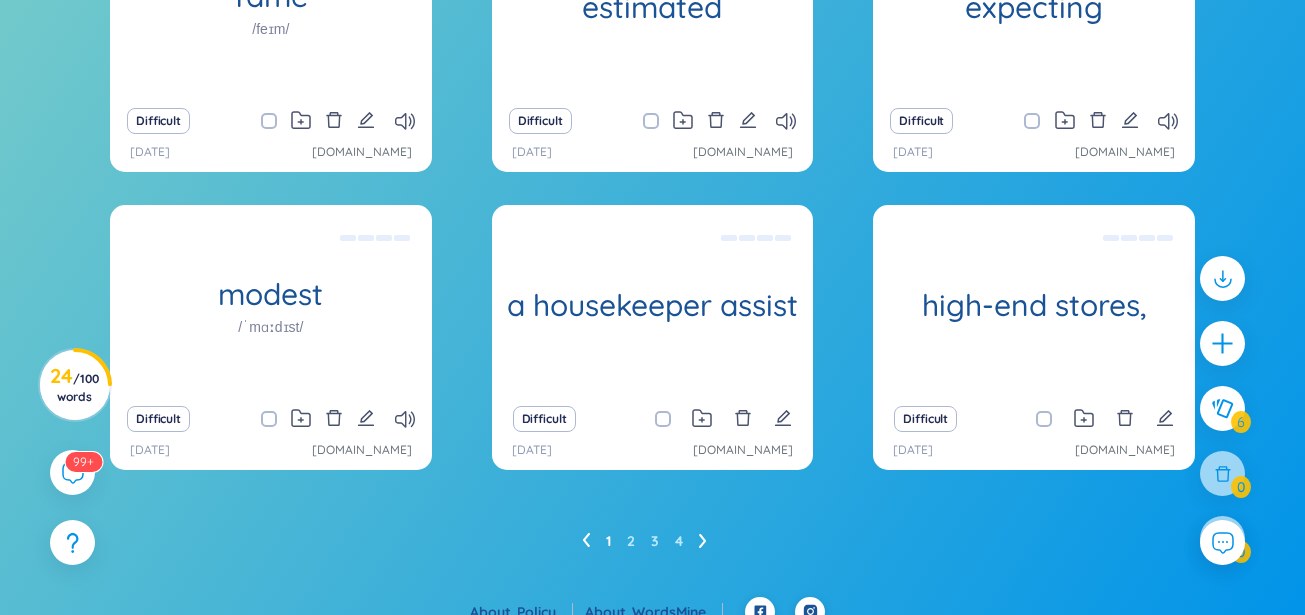 scroll, scrollTop: 321, scrollLeft: 0, axis: vertical 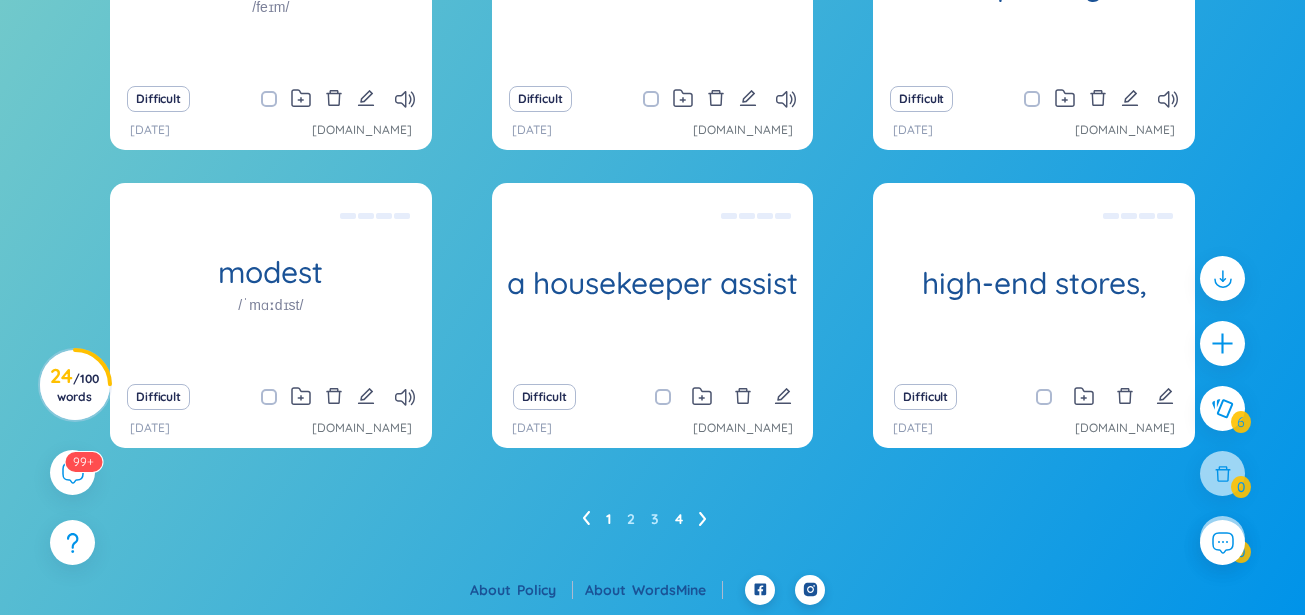 click on "4" at bounding box center [679, 519] 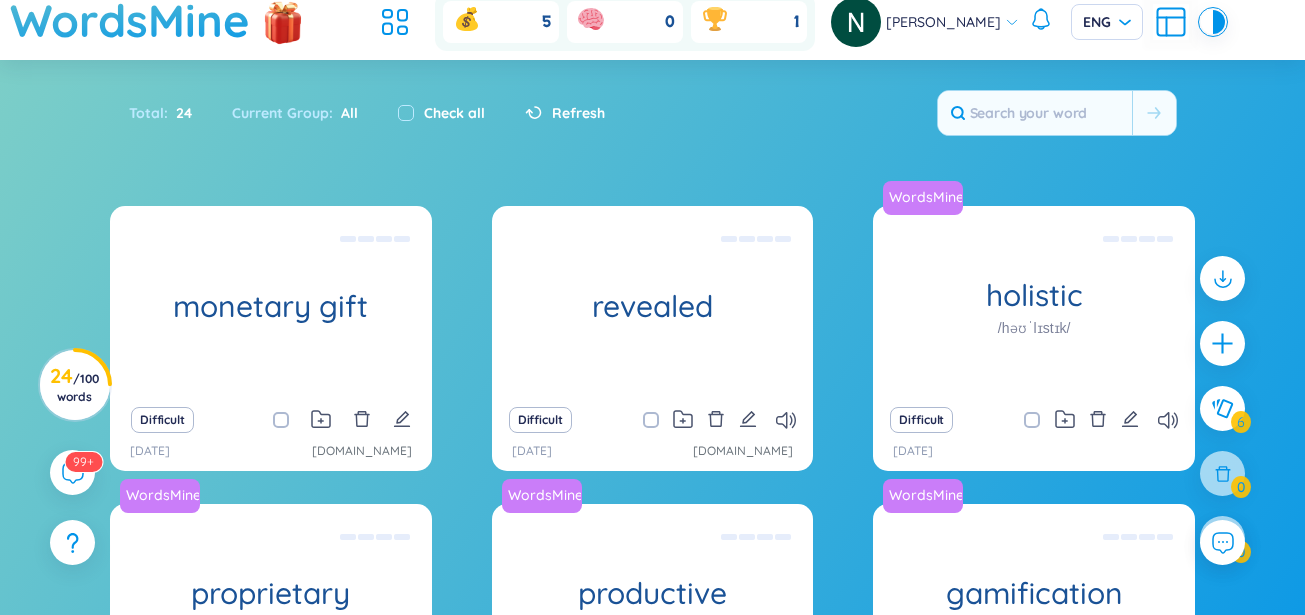scroll, scrollTop: 336, scrollLeft: 0, axis: vertical 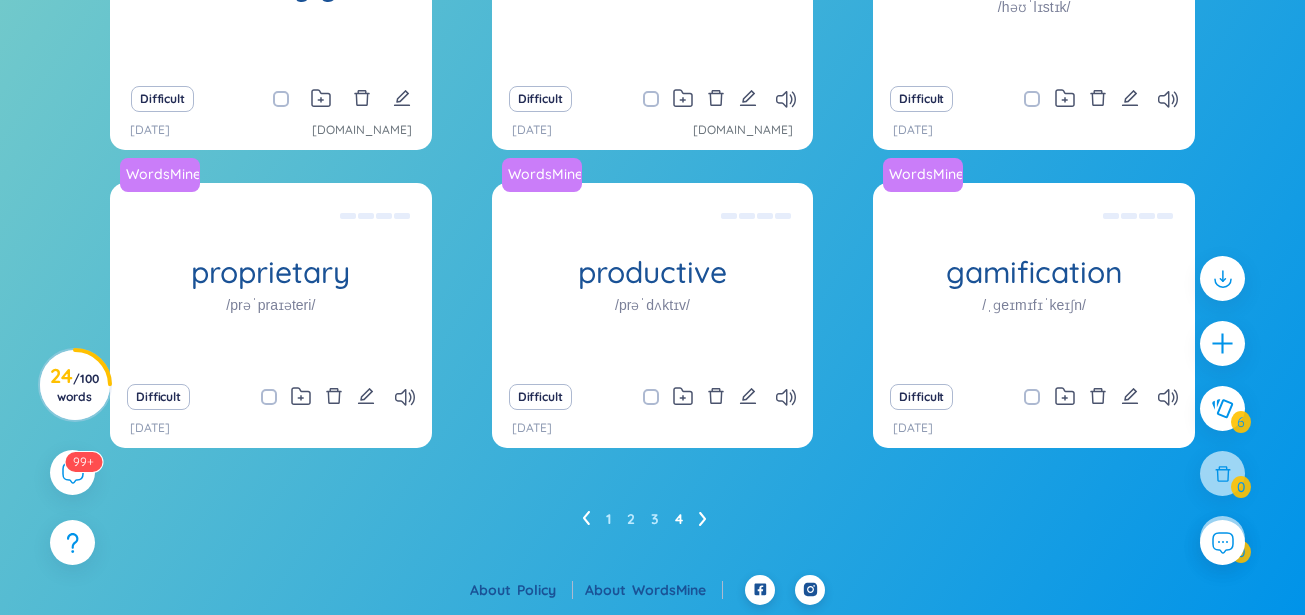 click on "1 2 3 4" at bounding box center (652, 519) 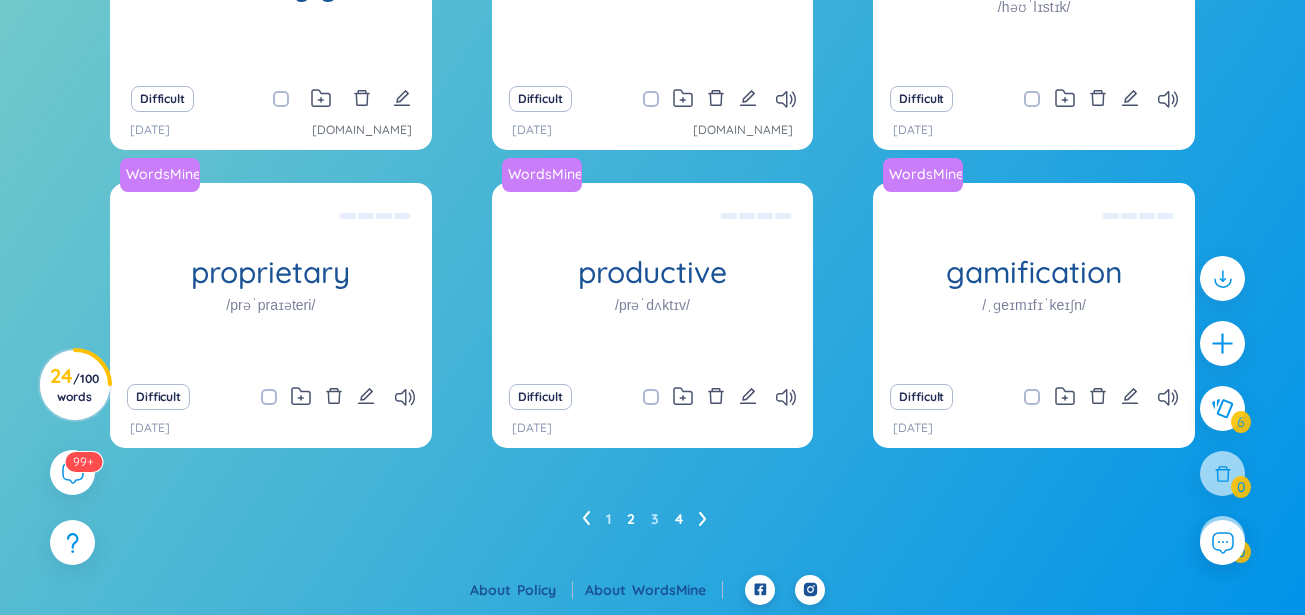 click on "2" at bounding box center (631, 519) 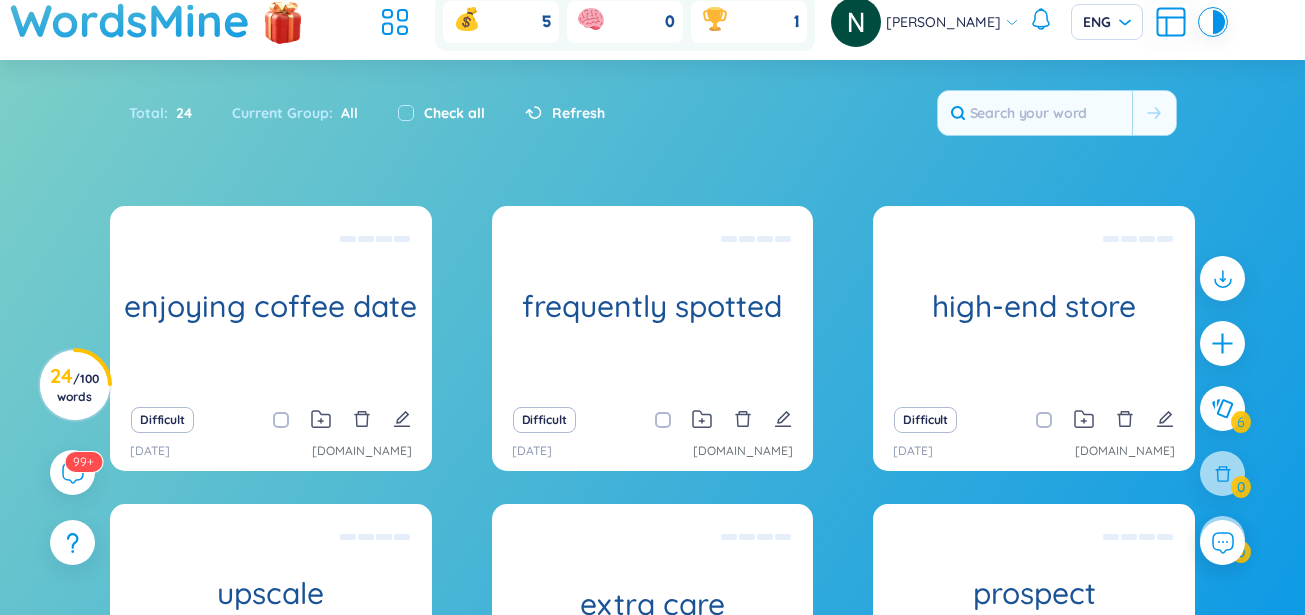 scroll, scrollTop: 336, scrollLeft: 0, axis: vertical 